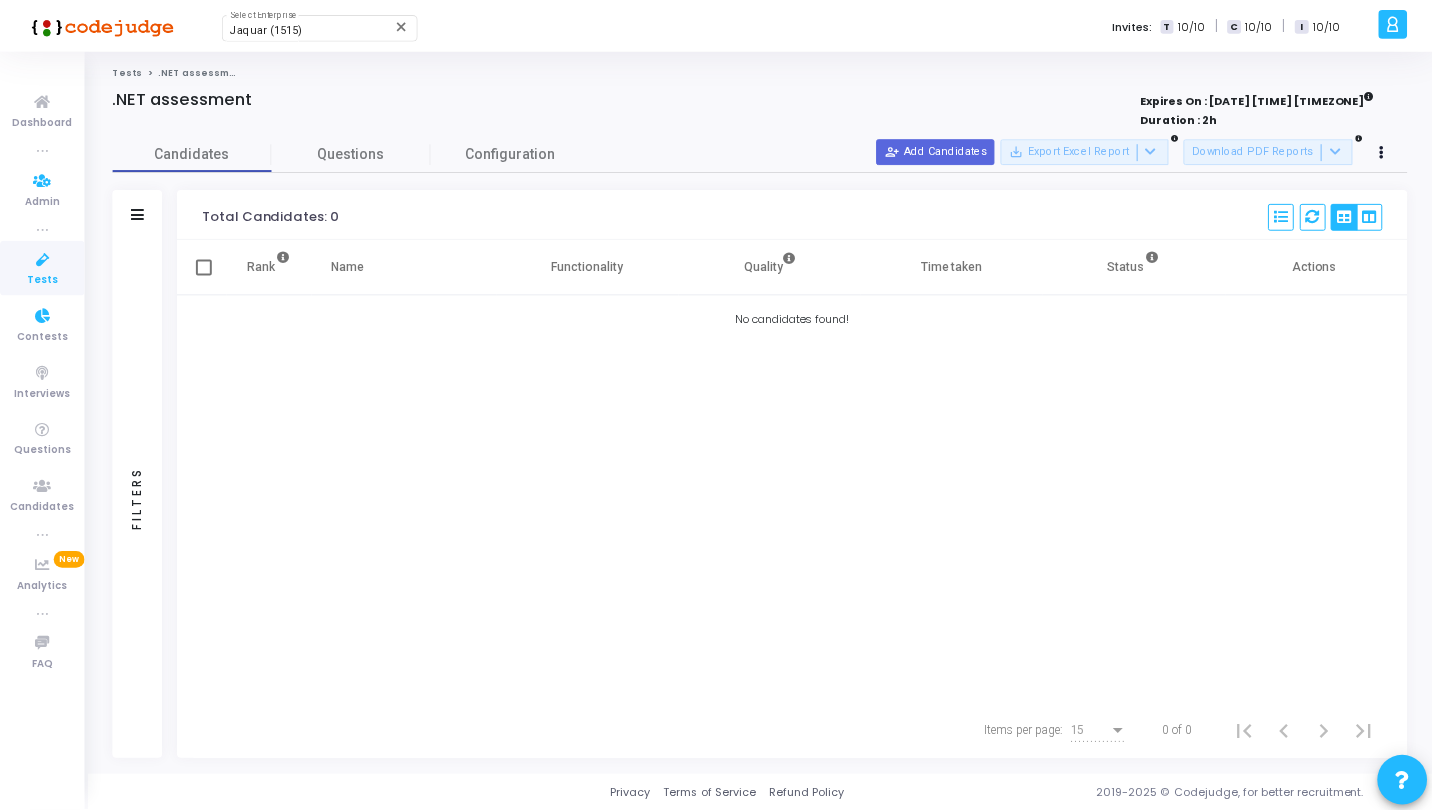 scroll, scrollTop: 0, scrollLeft: 0, axis: both 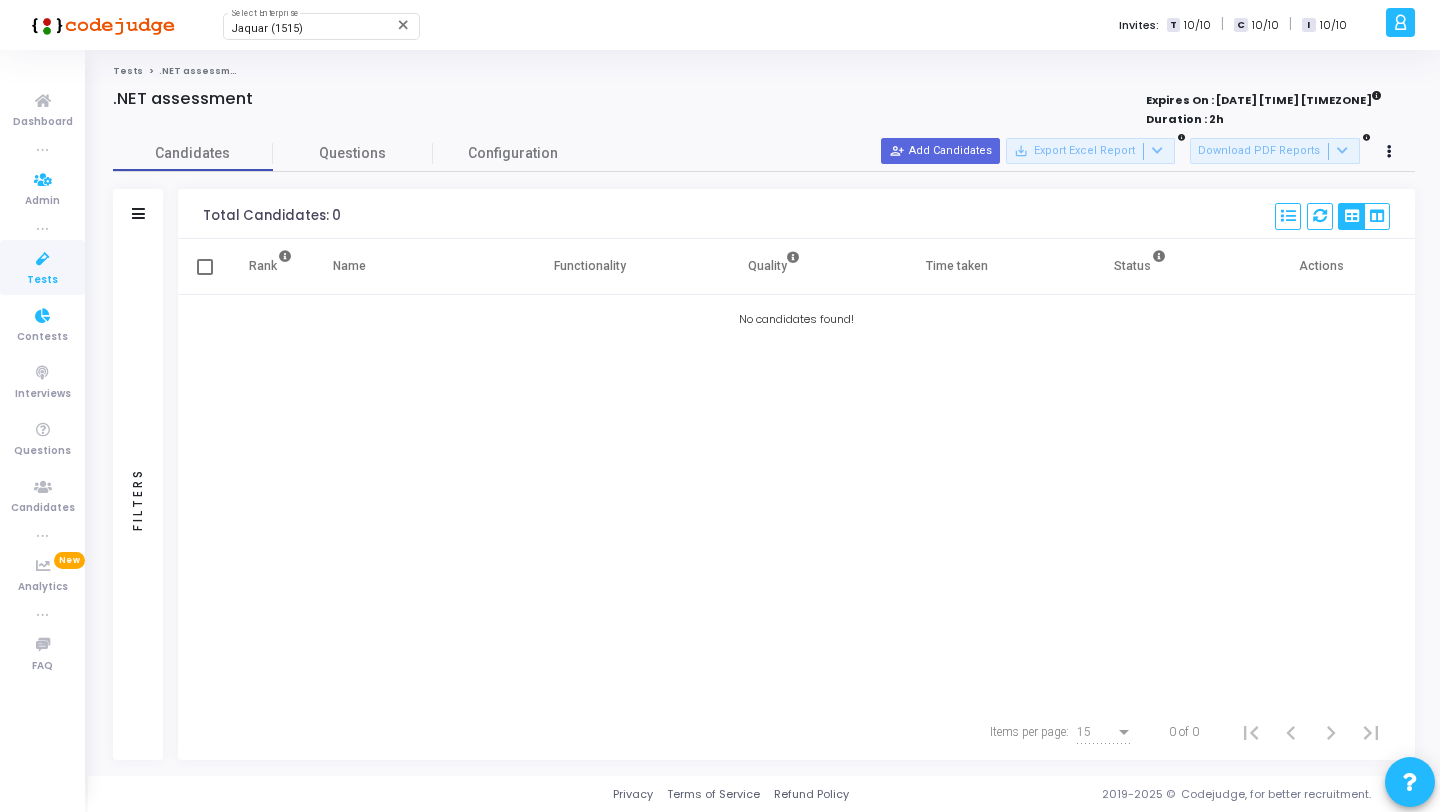 click at bounding box center [43, 259] 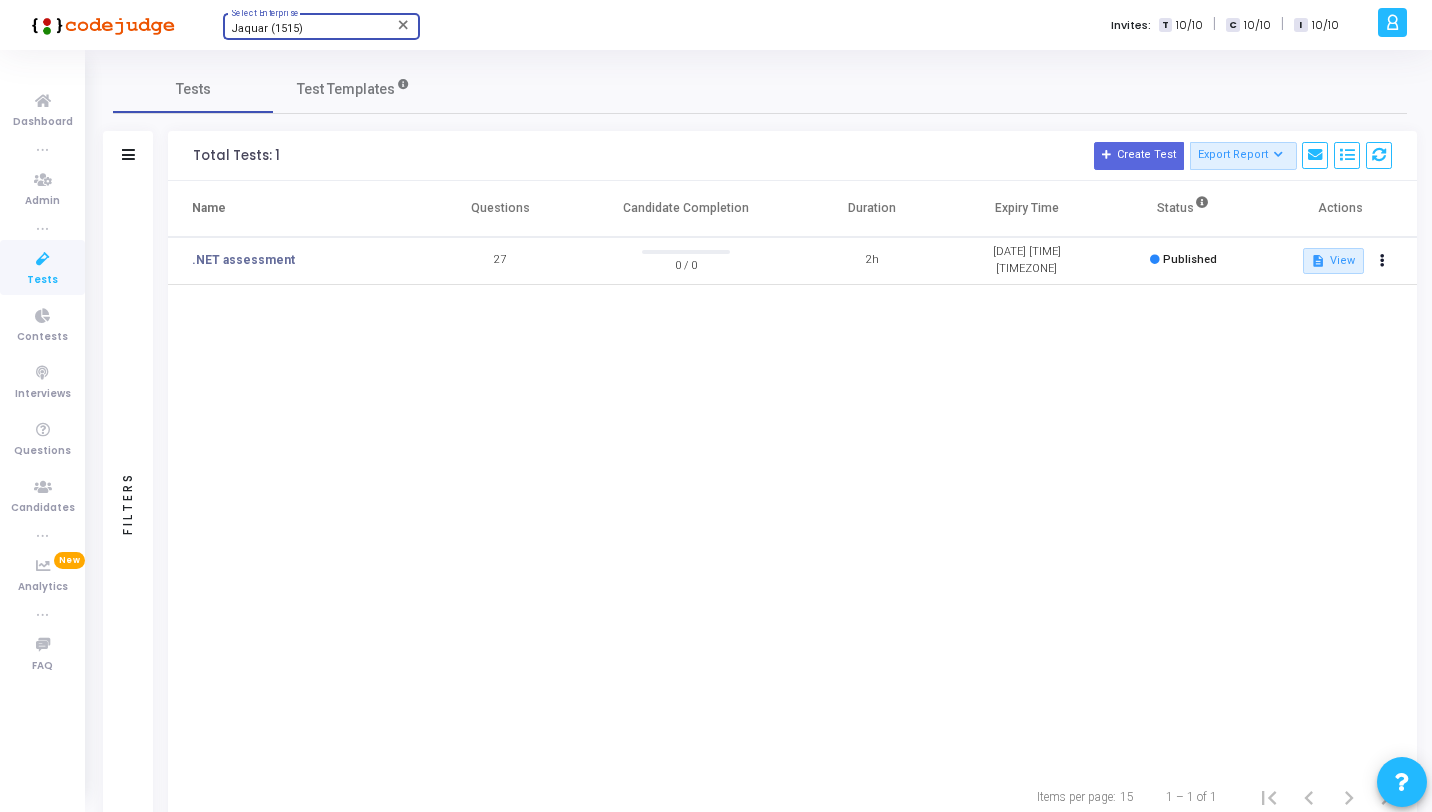 click on "Jaquar (1515)" at bounding box center (312, 29) 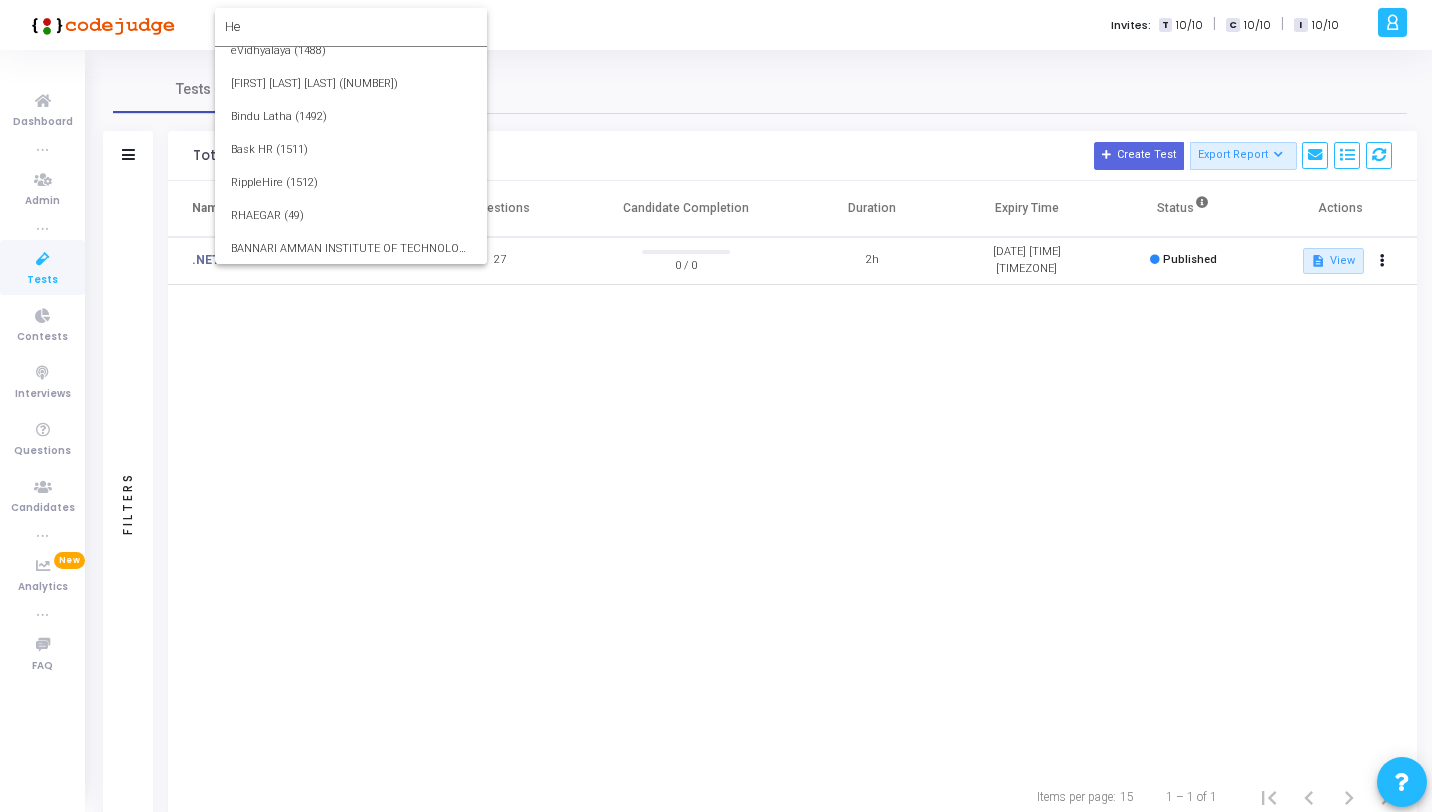 scroll, scrollTop: 0, scrollLeft: 0, axis: both 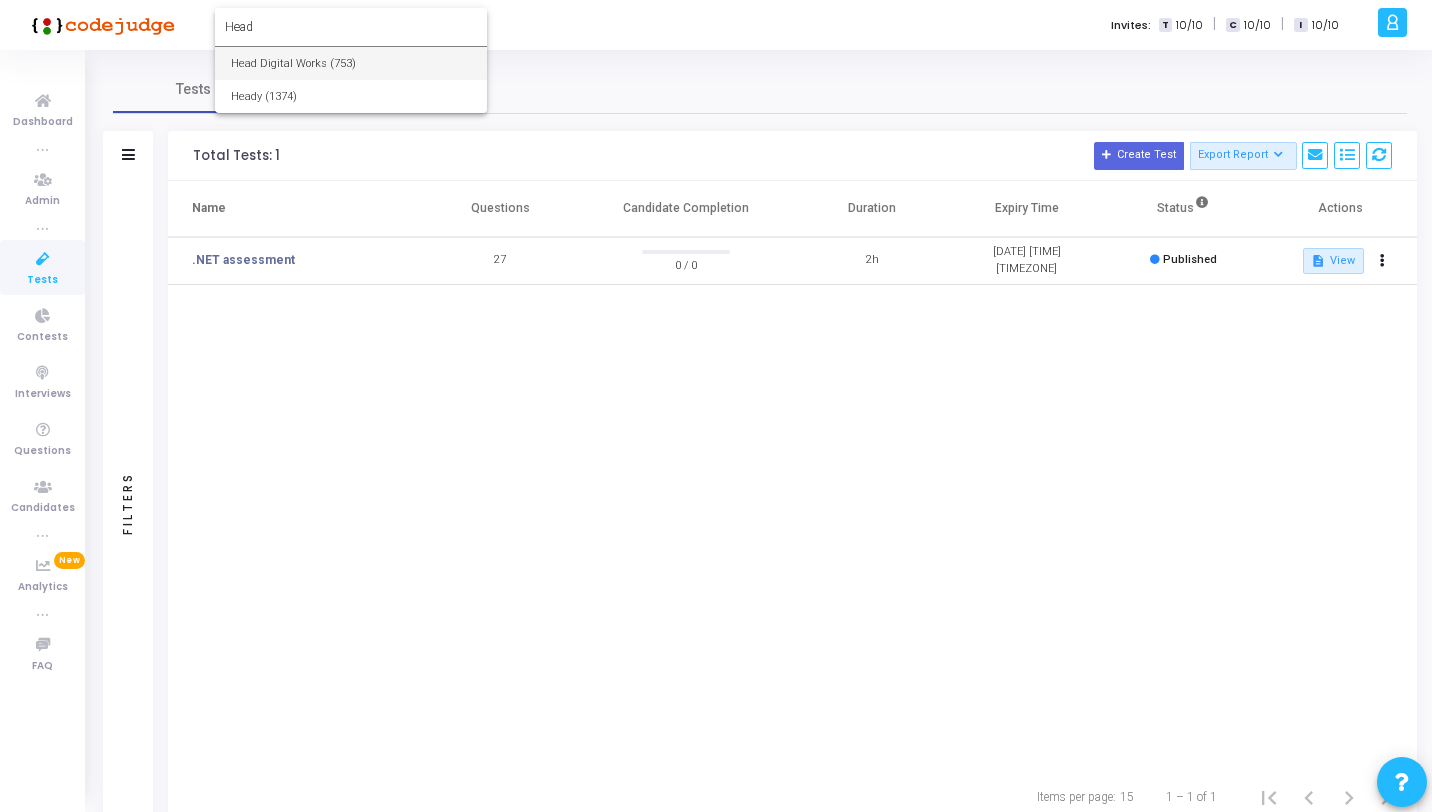 type on "Head" 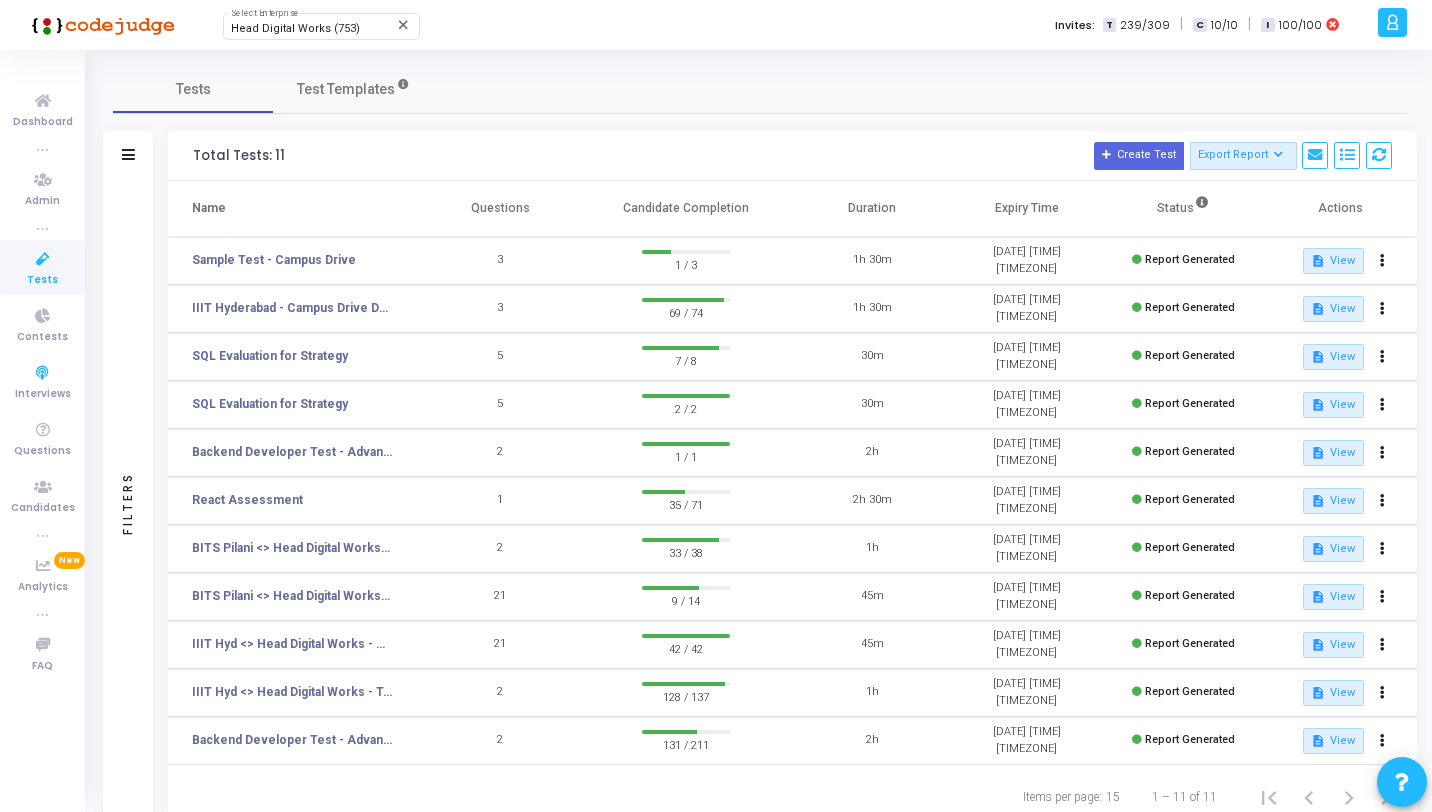 click on "Dashboard true Admin true Tests Contests Interviews Questions Candidates true Analytics  New  true FAQ" at bounding box center [42, 431] 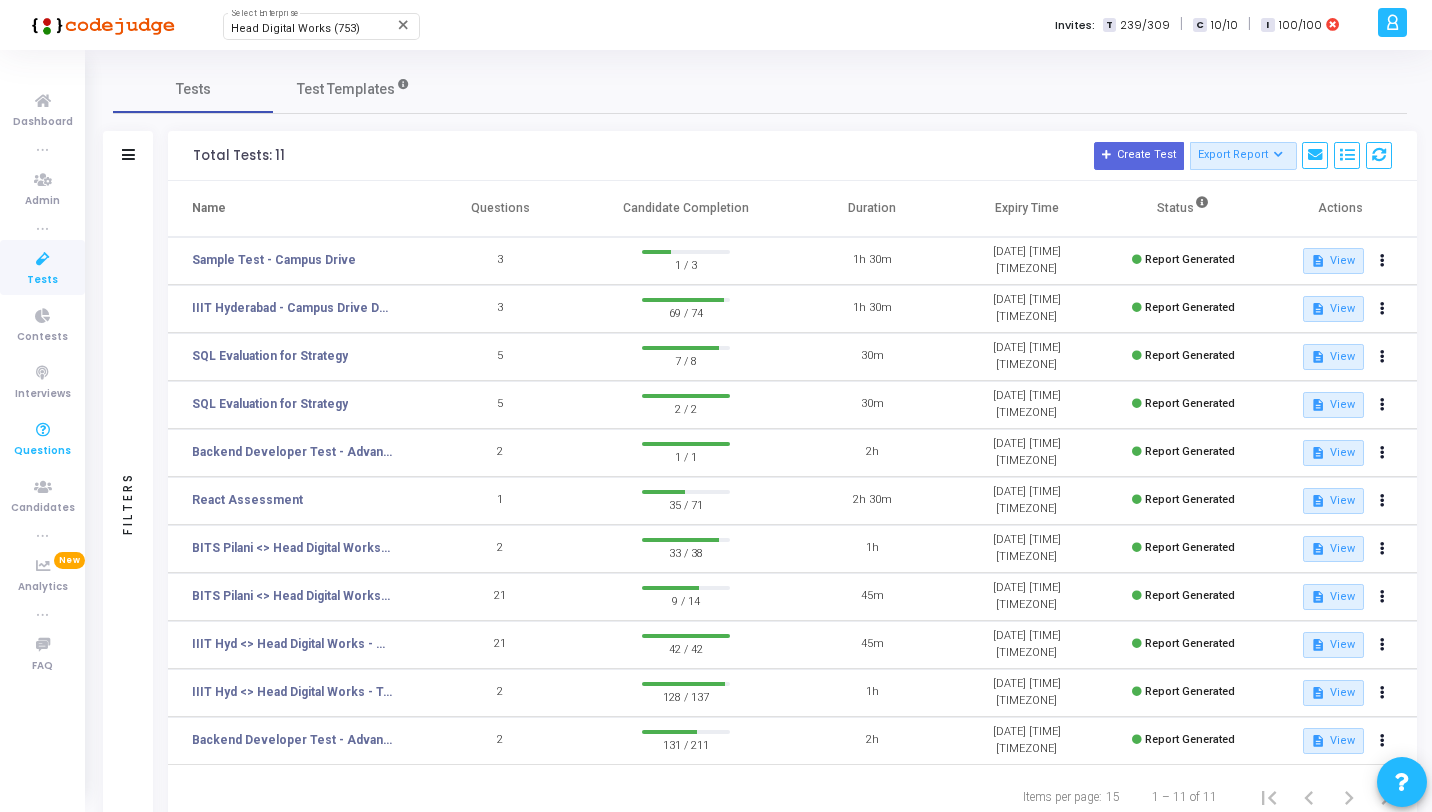 click at bounding box center (43, 430) 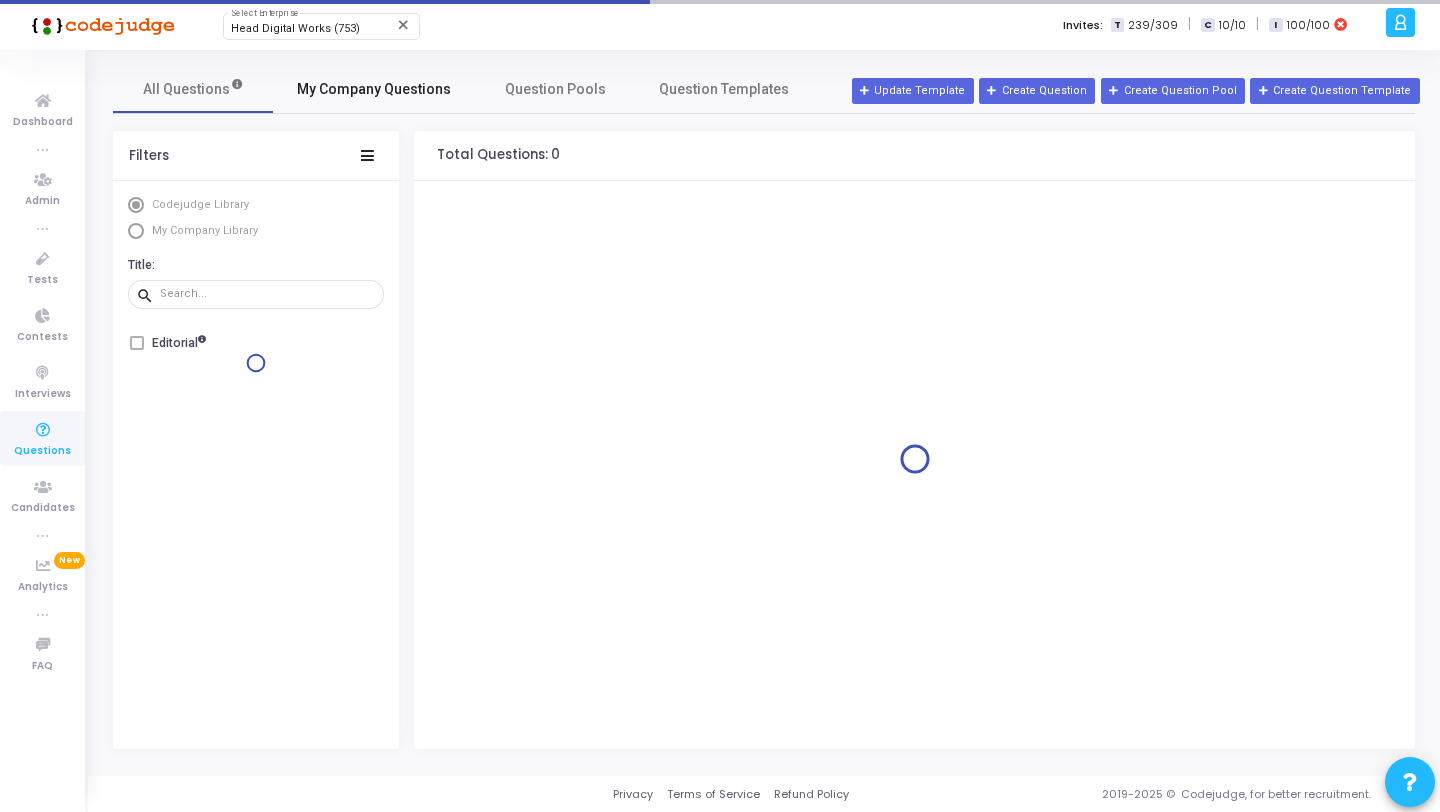 click on "My Company Questions" at bounding box center [374, 89] 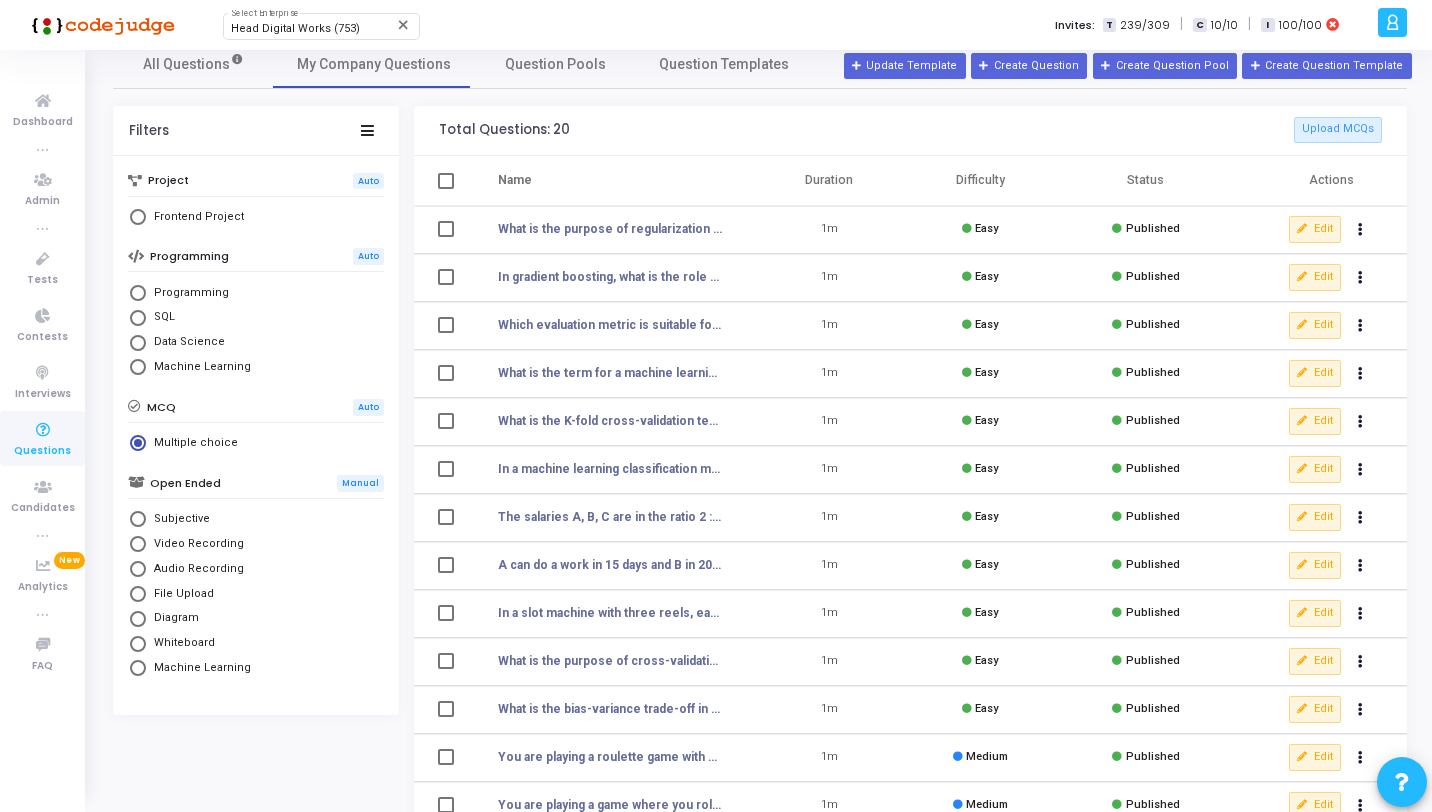 scroll, scrollTop: 0, scrollLeft: 0, axis: both 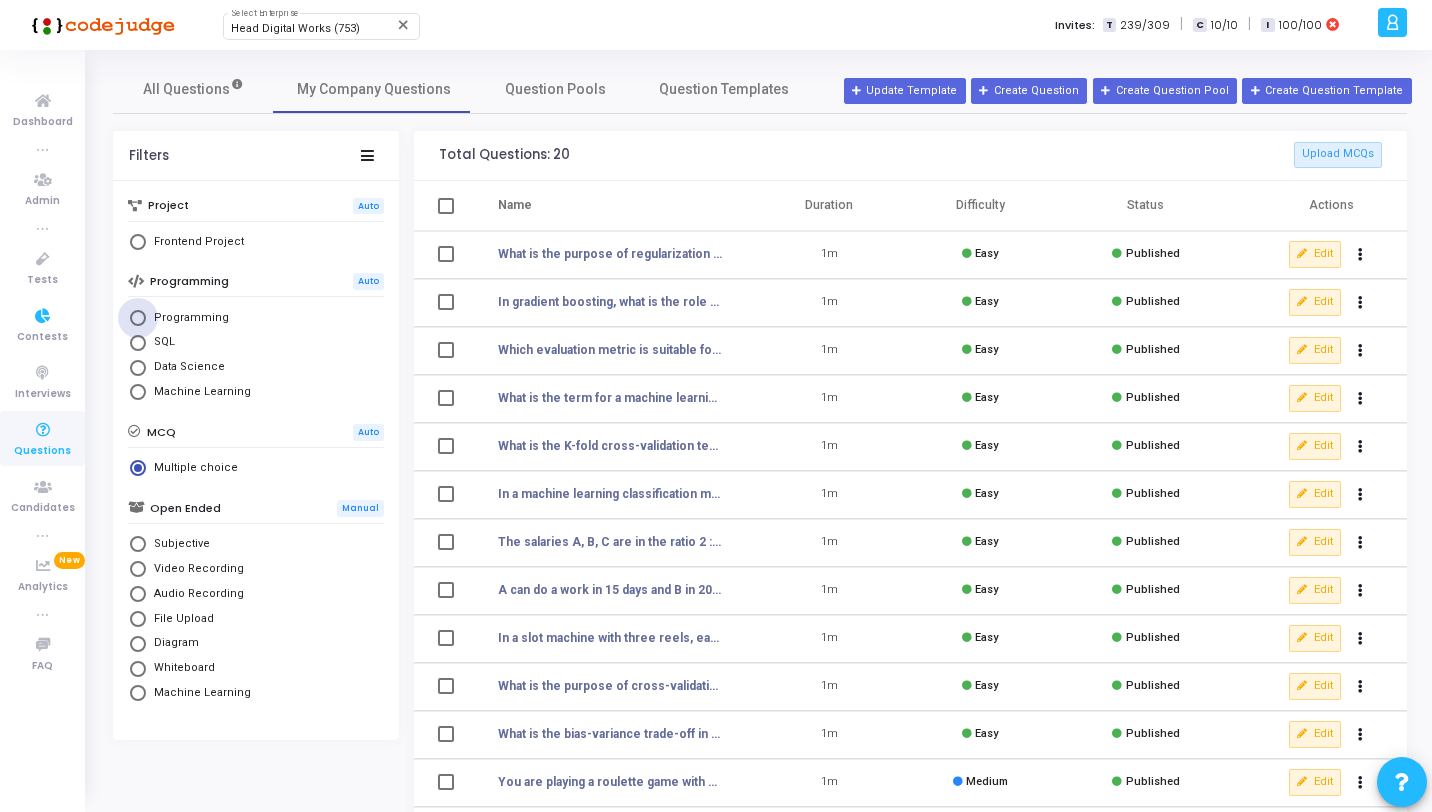 click at bounding box center [138, 318] 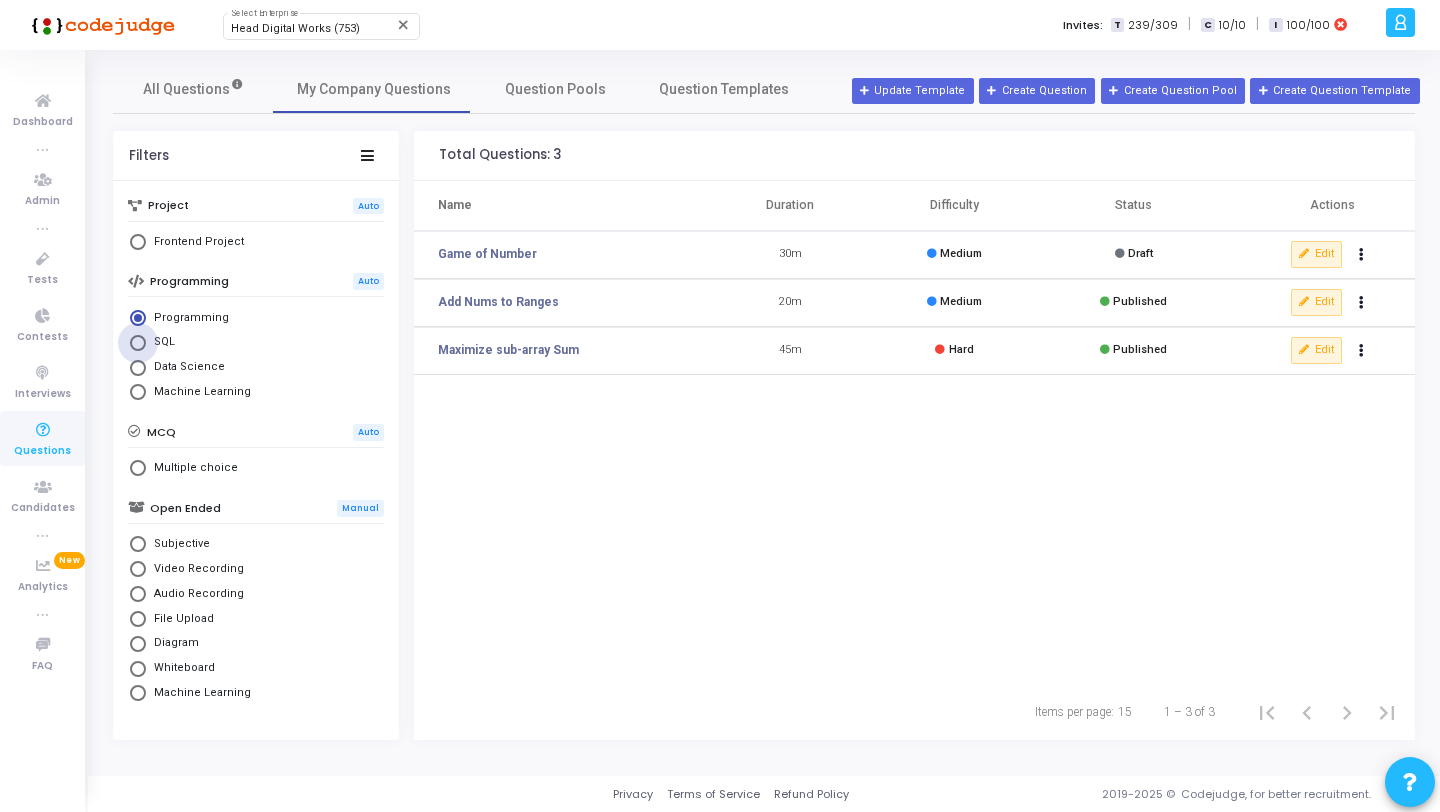 click on "SQL" at bounding box center [160, 342] 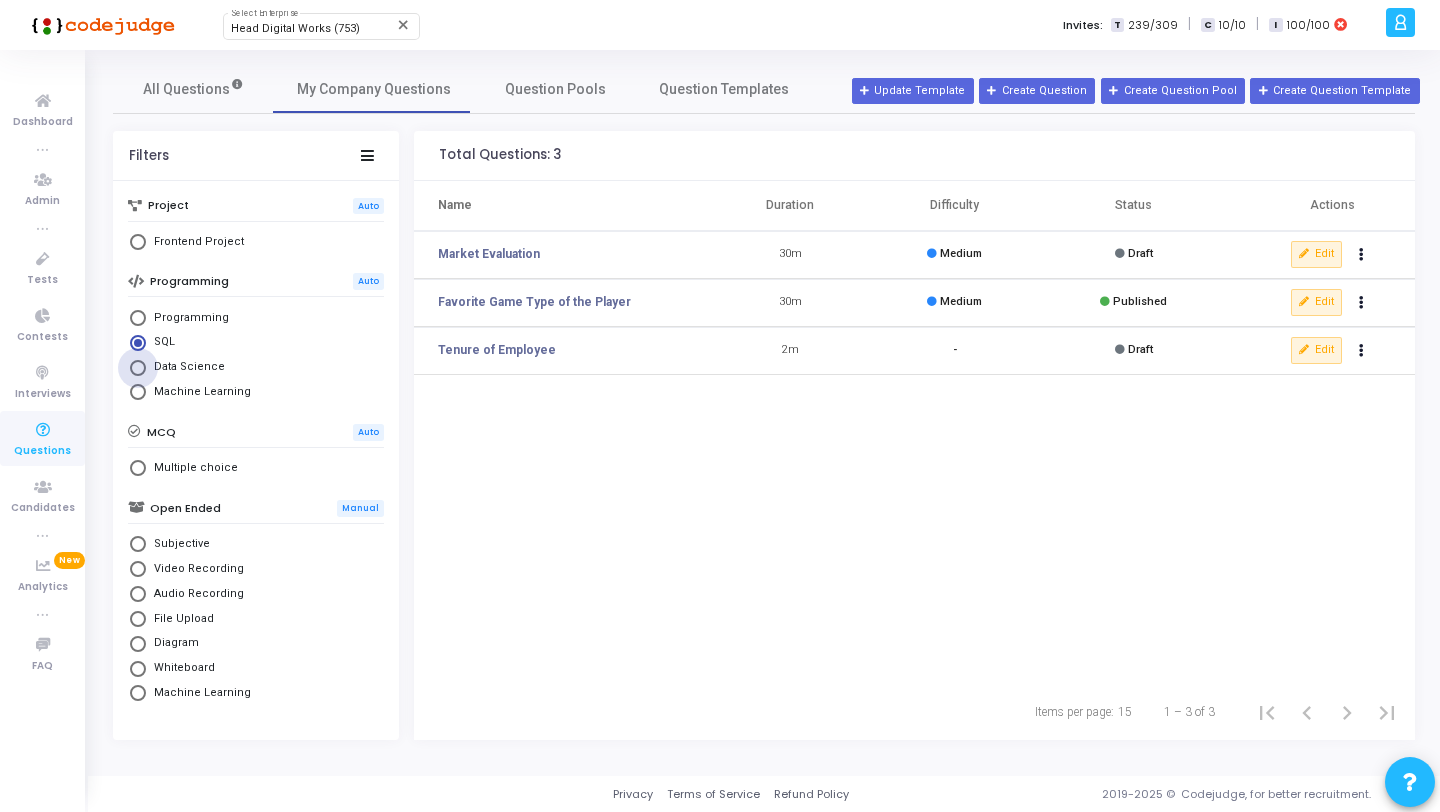 click on "Data Science" at bounding box center (185, 367) 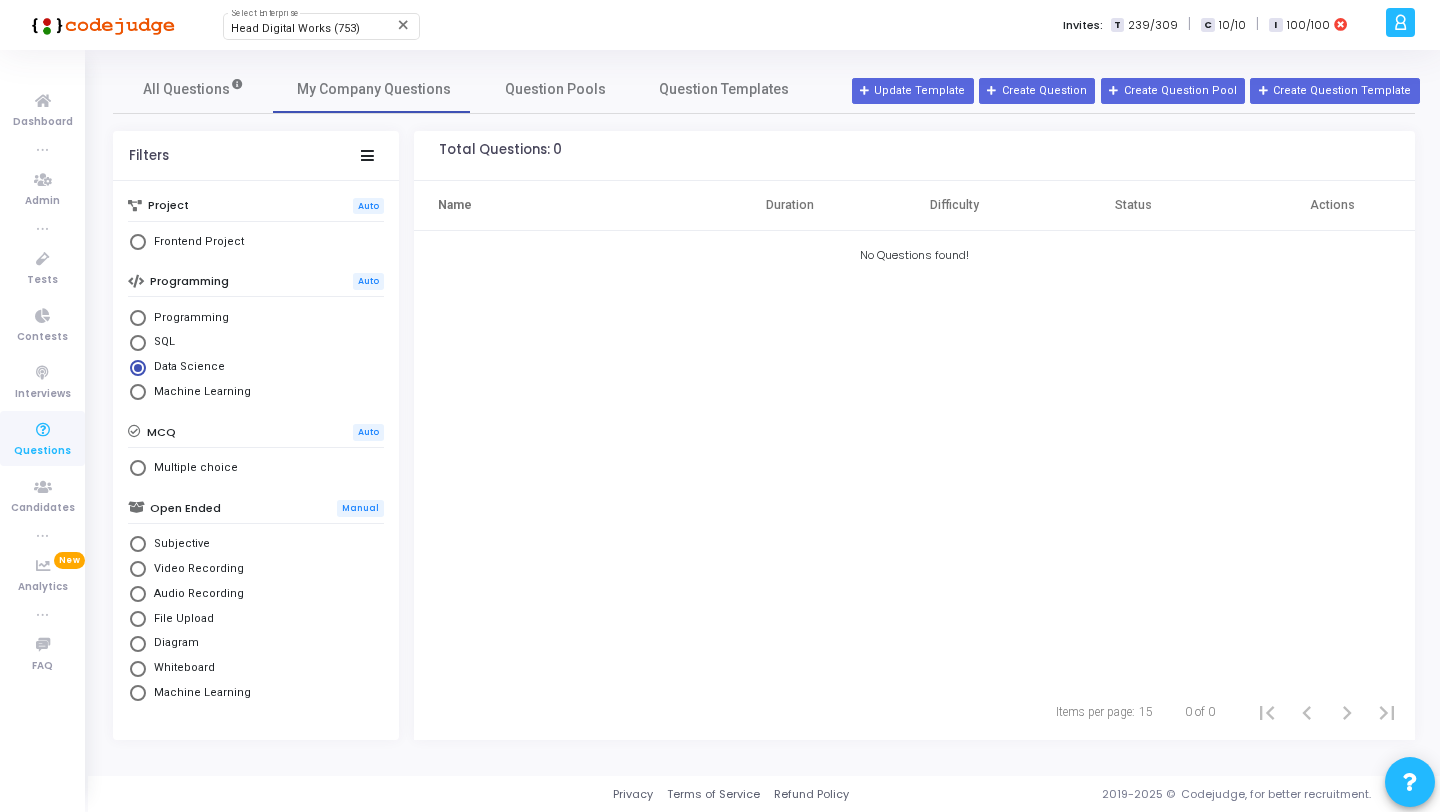 click on "Machine Learning" at bounding box center [198, 392] 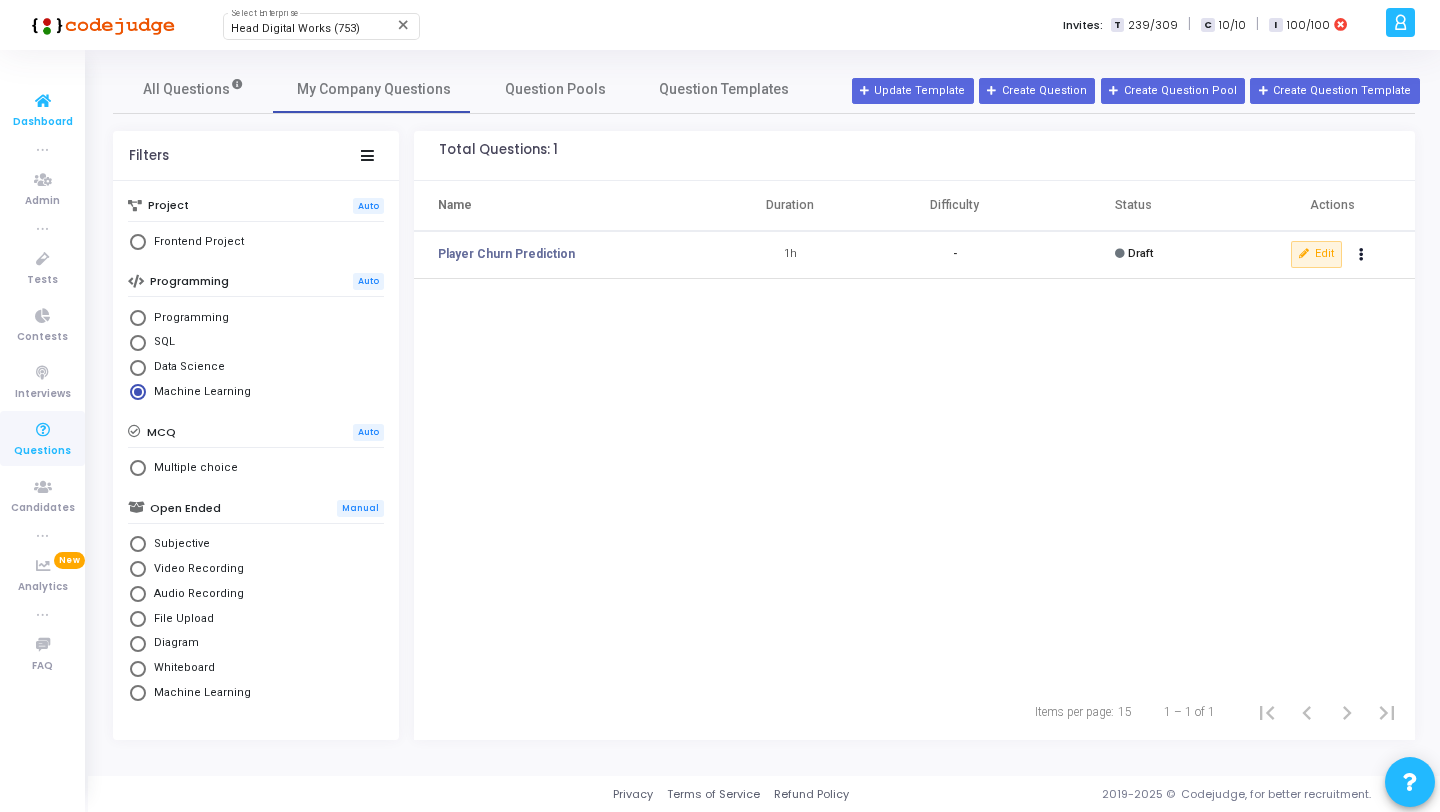 click at bounding box center (43, 101) 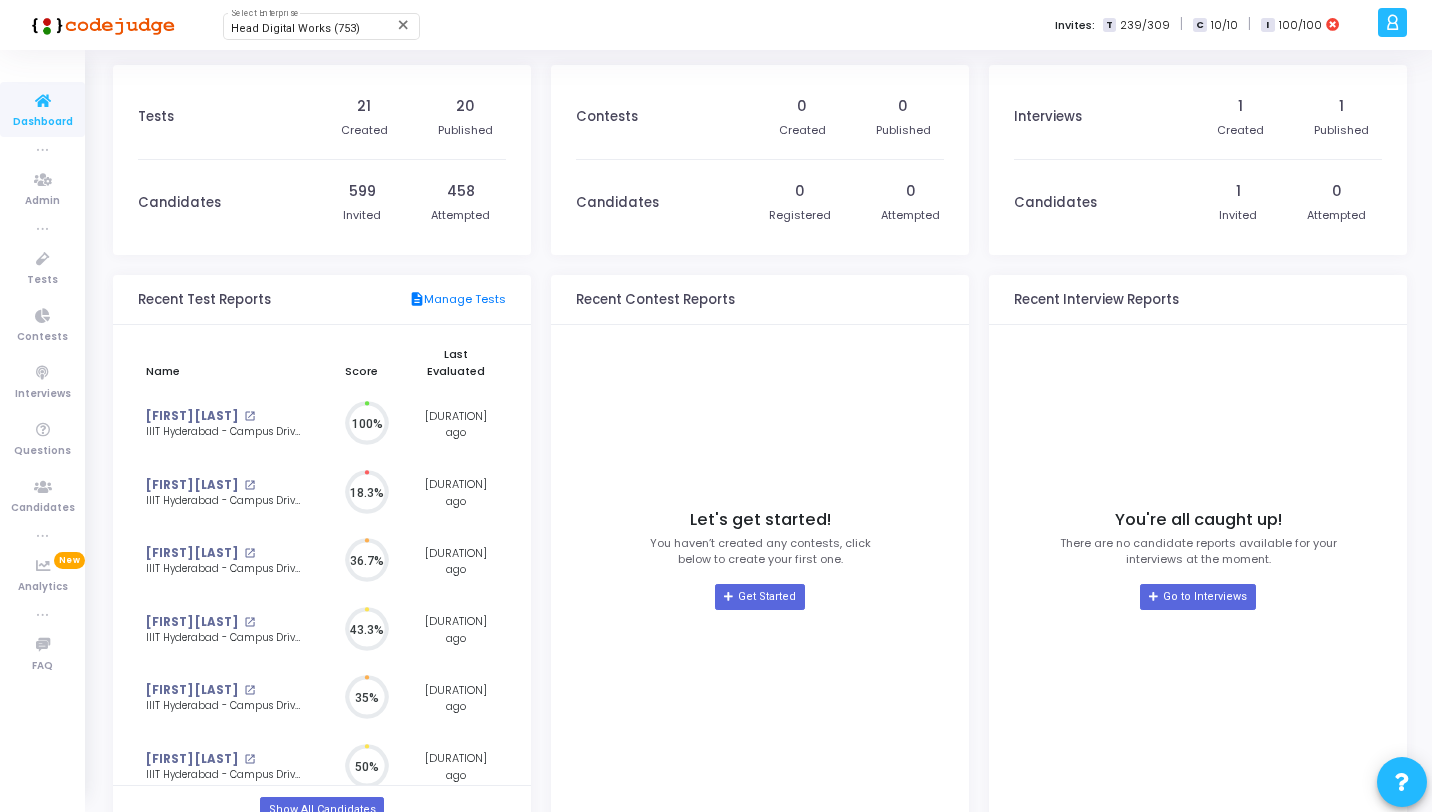 scroll, scrollTop: 9, scrollLeft: 9, axis: both 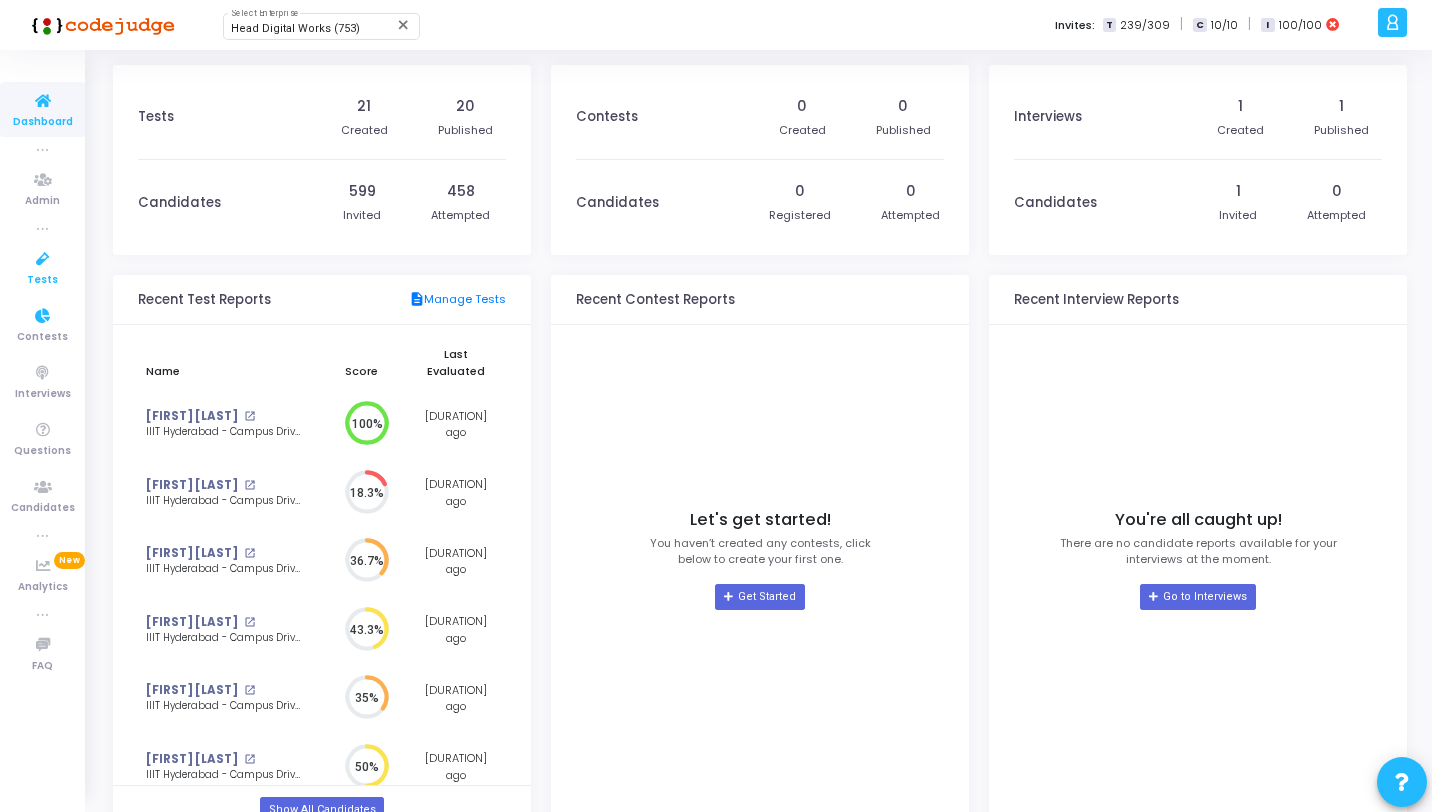 click on "Tests" at bounding box center [42, 280] 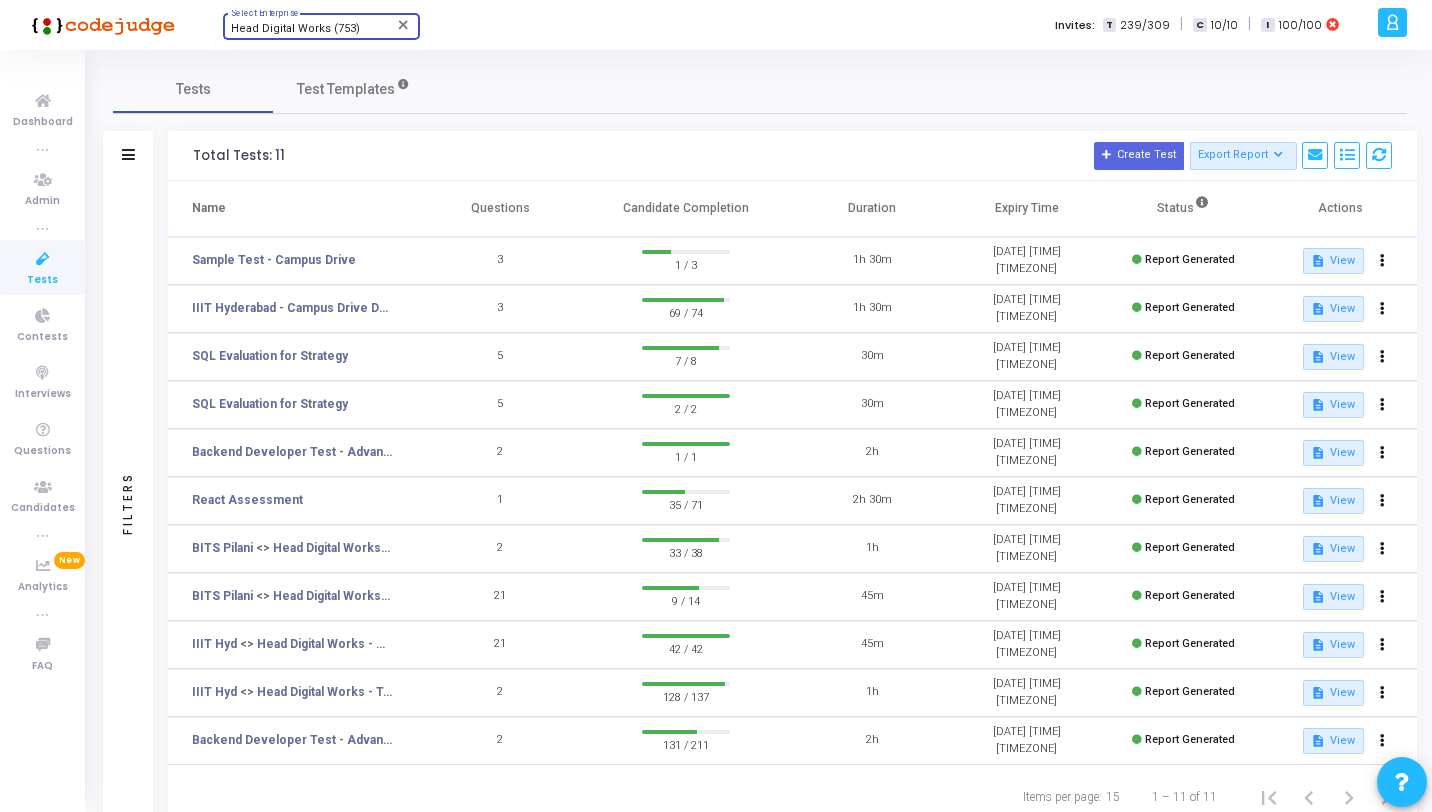 click on "Head Digital Works (753)" at bounding box center [295, 28] 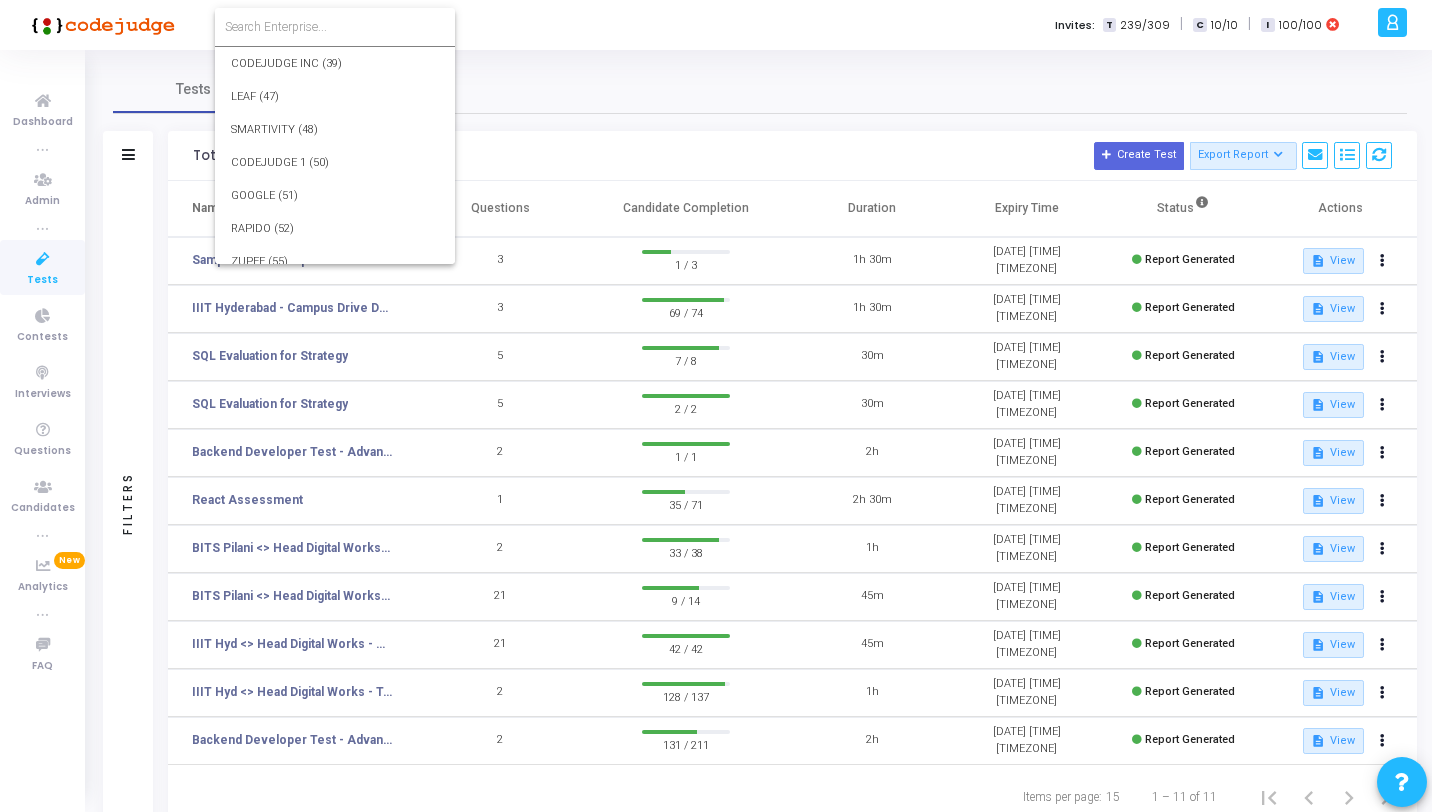 scroll, scrollTop: 22501, scrollLeft: 0, axis: vertical 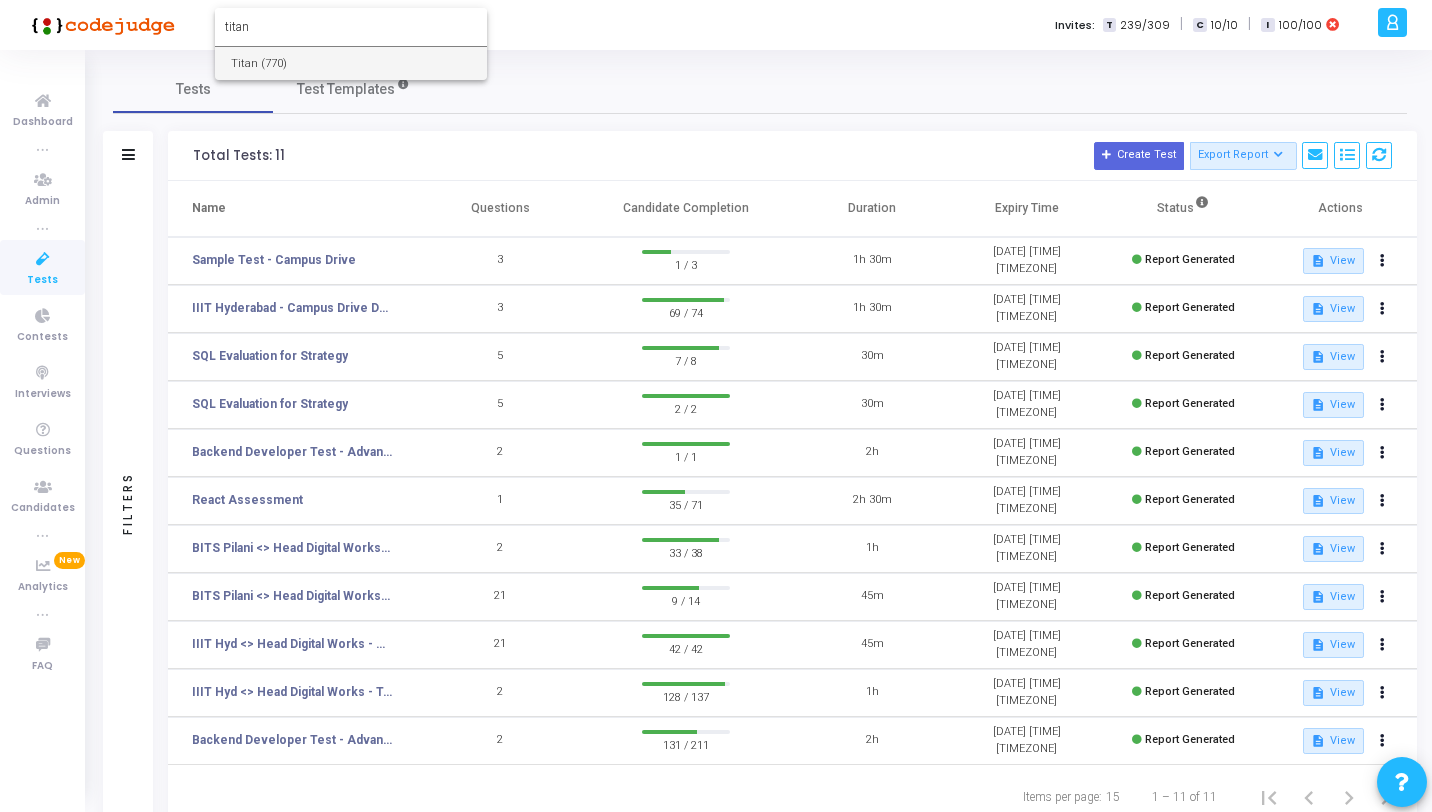type on "titan" 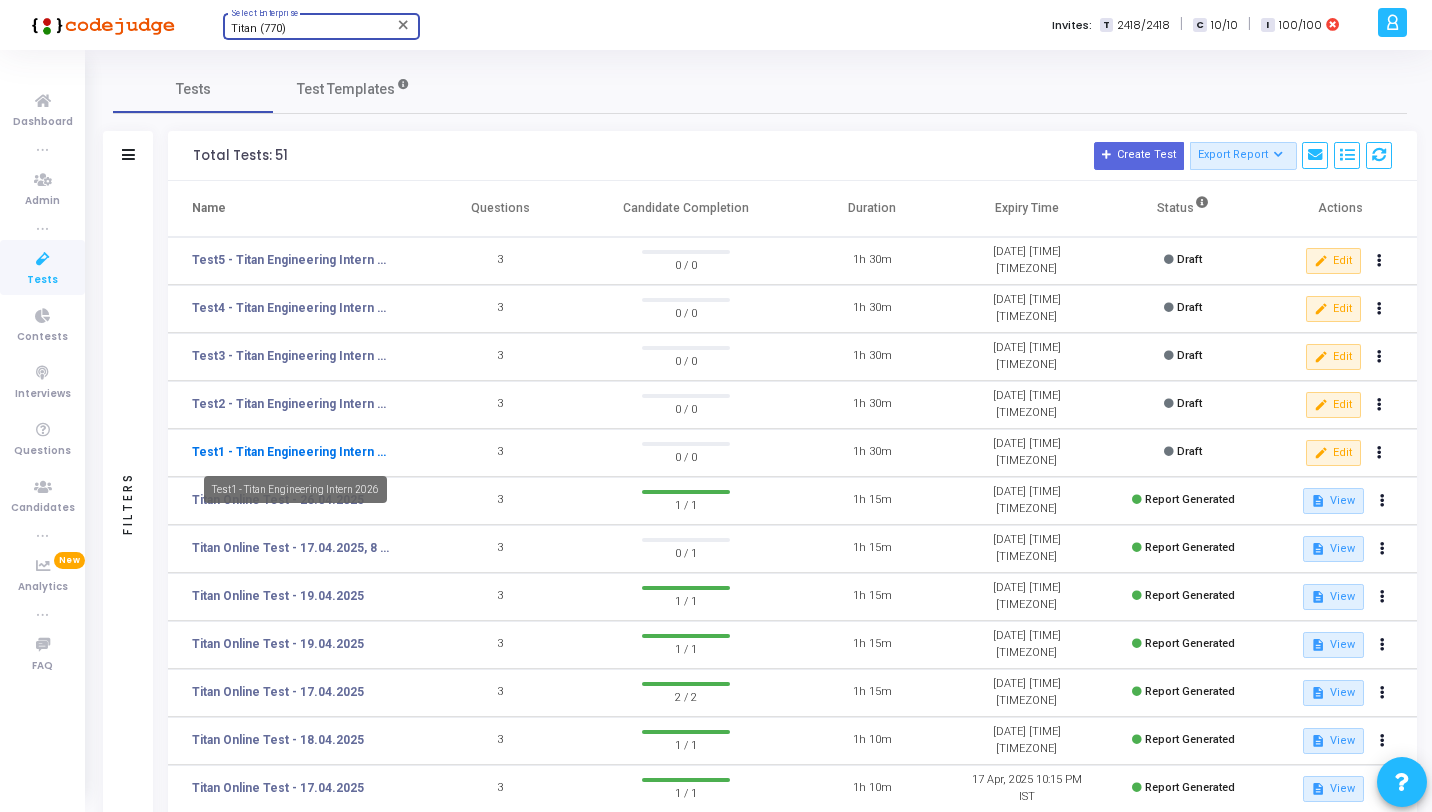 click on "Test1 - Titan Engineering Intern 2026" 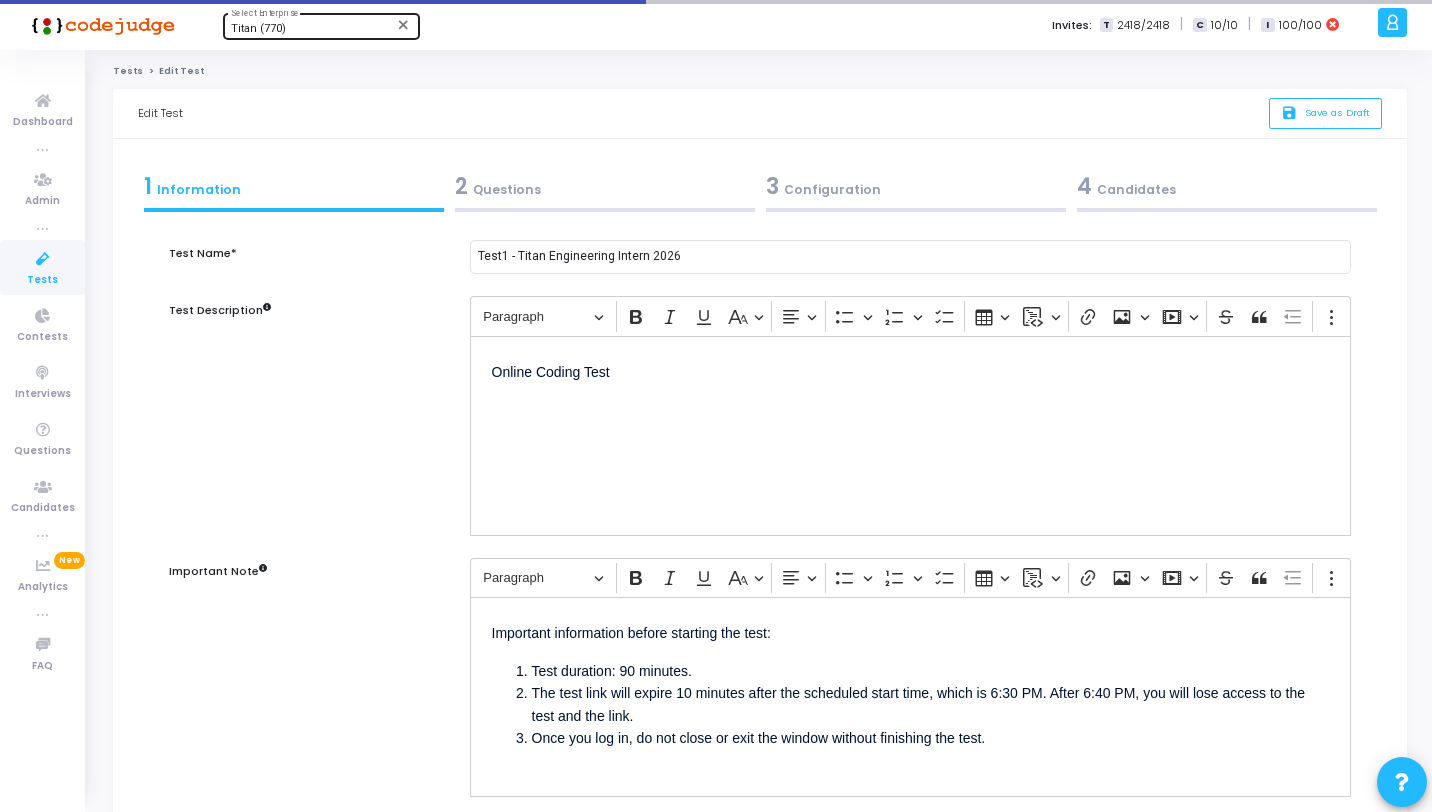 click on "2  Questions" at bounding box center [604, 191] 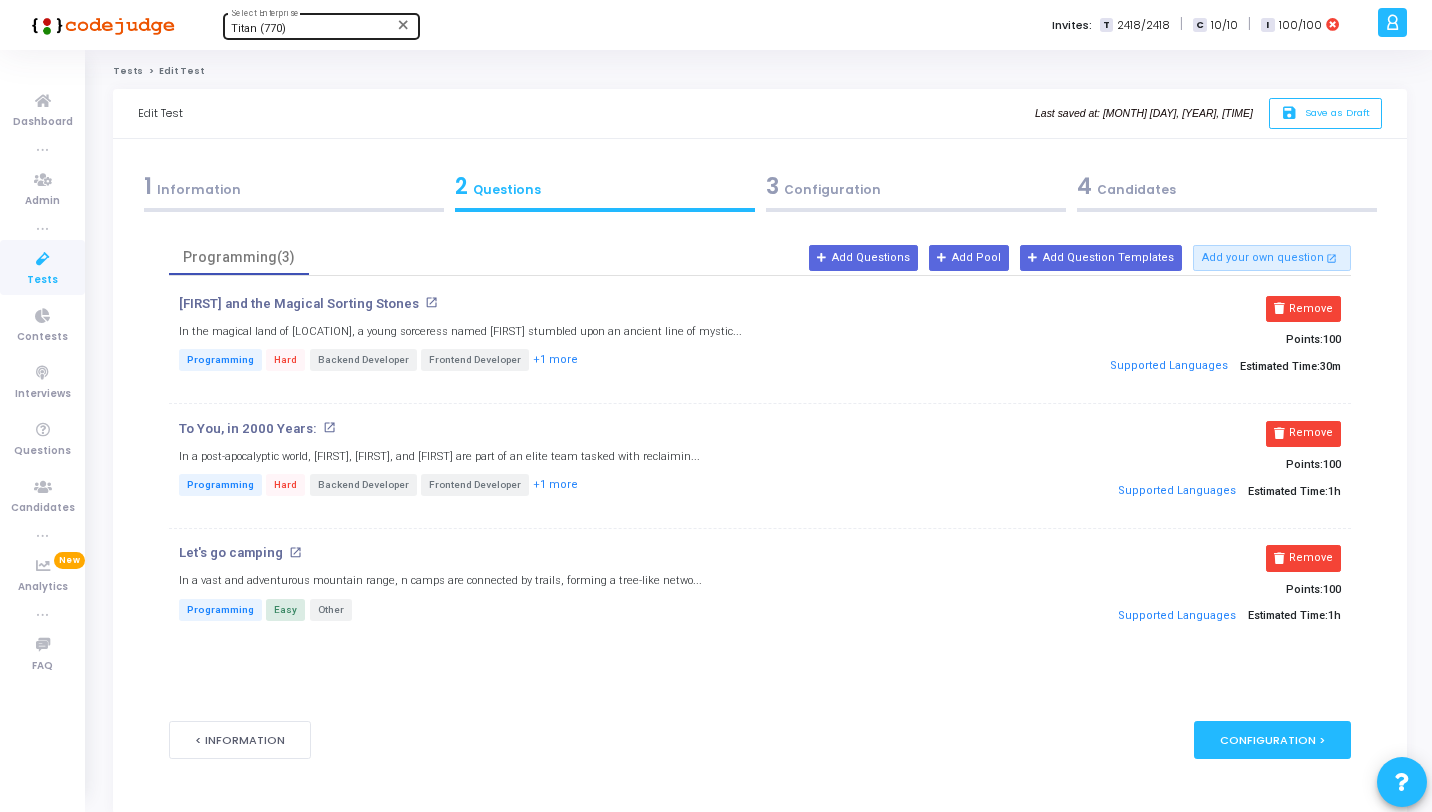 click on "Test Name*  Test1 - Titan Engineering Intern 2026 Test Description Rich Text Editor Paragraph Bold Italic Underline Basic styles Text alignment Bulleted List Bulleted List Numbered List Numbered List To-do List Insert table Insert code block Insert code block Link Insert image Insert image Insert media Strikethrough Block quote Decrease indent Show more items Online Coding Test Words: 3 Characters: 18  Important Note  Rich Text Editor Paragraph Bold Italic Underline Basic styles Text alignment Bulleted List Bulleted List Numbered List Numbered List To-do List Insert table Insert code block Insert code block Link Insert image Insert image Insert media Strikethrough Block quote Decrease indent Show more items Important information before starting the test: Test duration: 90 minutes. The test link will expire 10 minutes after the scheduled start time, which is 6:30 PM. After 6:40 PM, you will lose access to the test and the link. Once you log in, do not close or exit the window without finishing the test. 100 0" at bounding box center [760, 503] 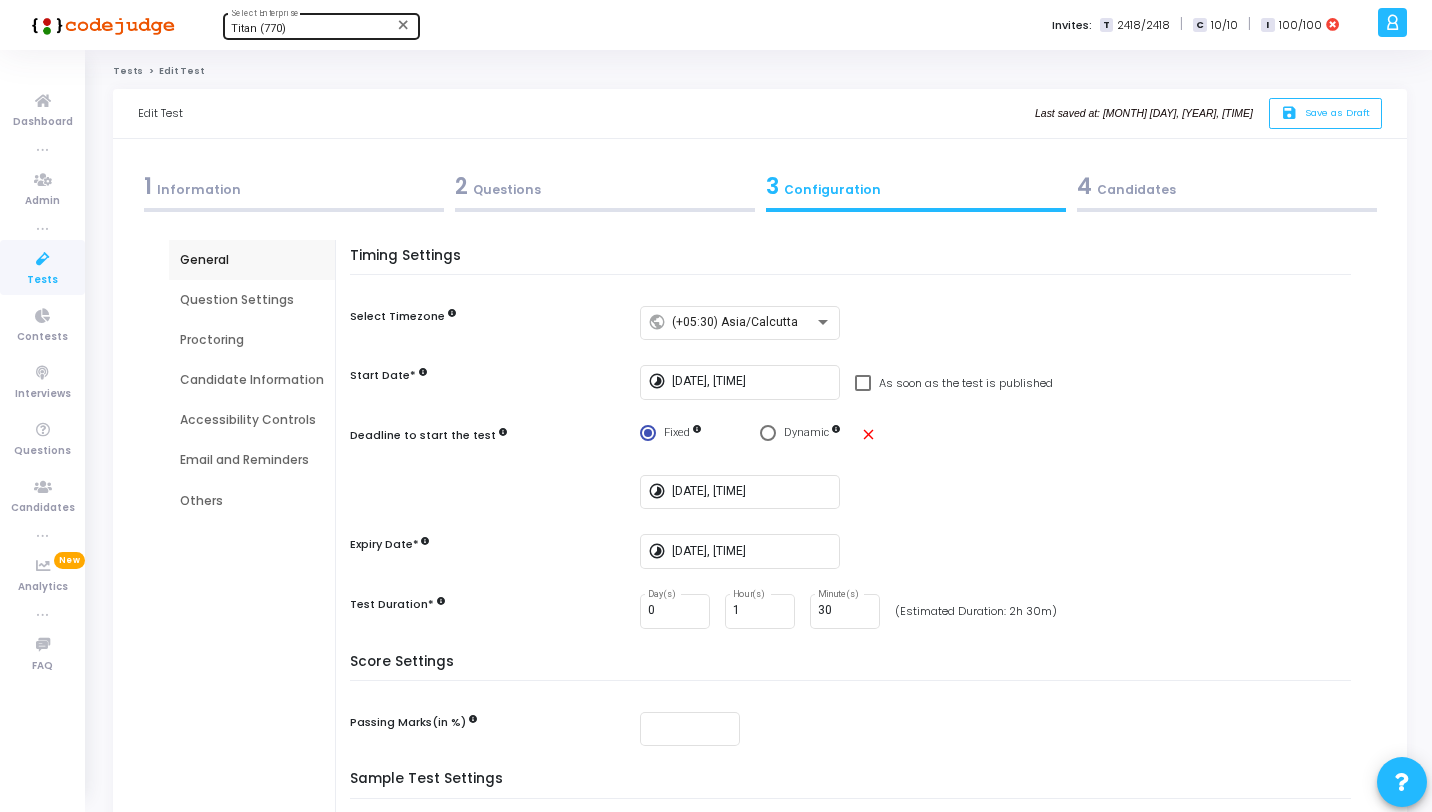 click on "Proctoring" at bounding box center [252, 340] 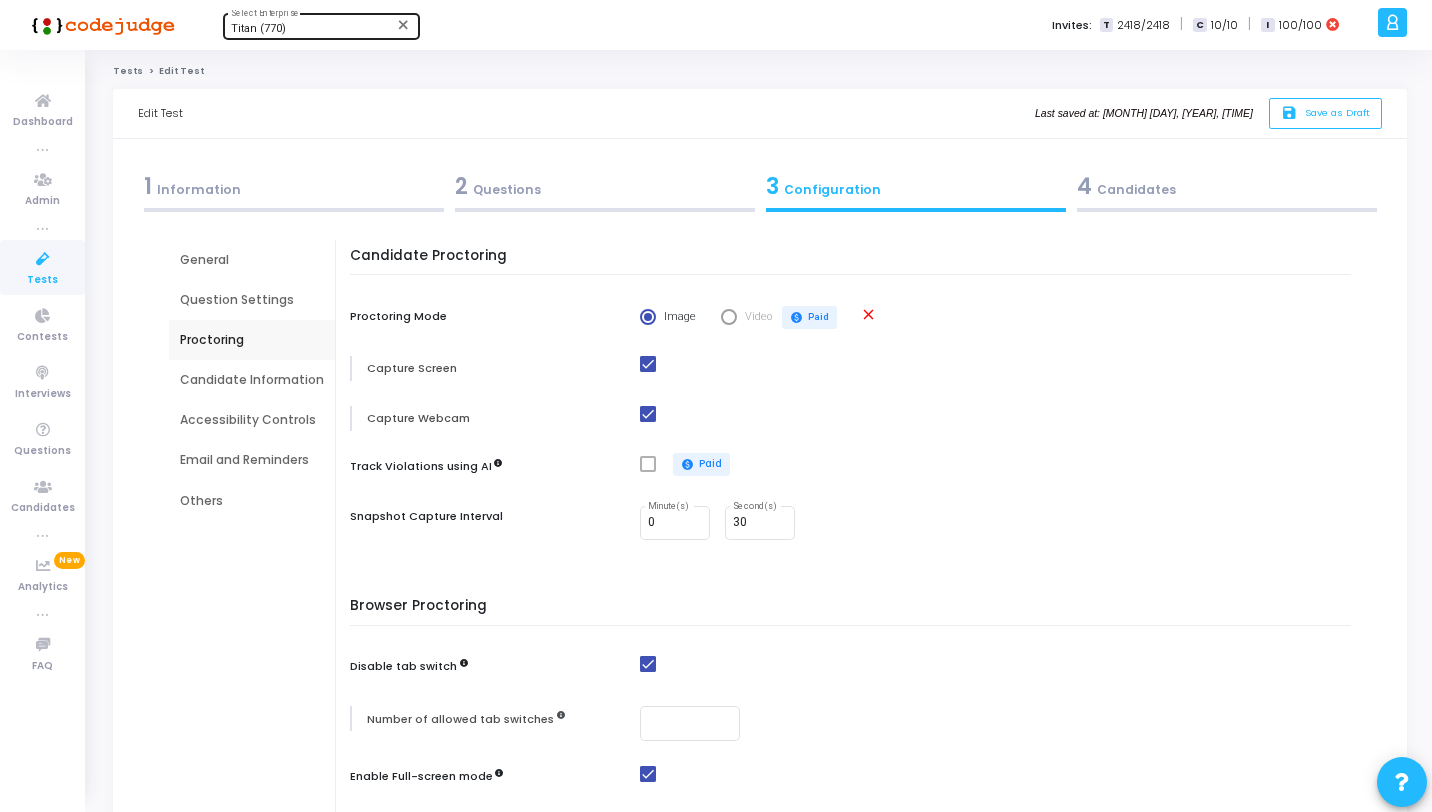 click on "Accessibility Controls" at bounding box center (252, 420) 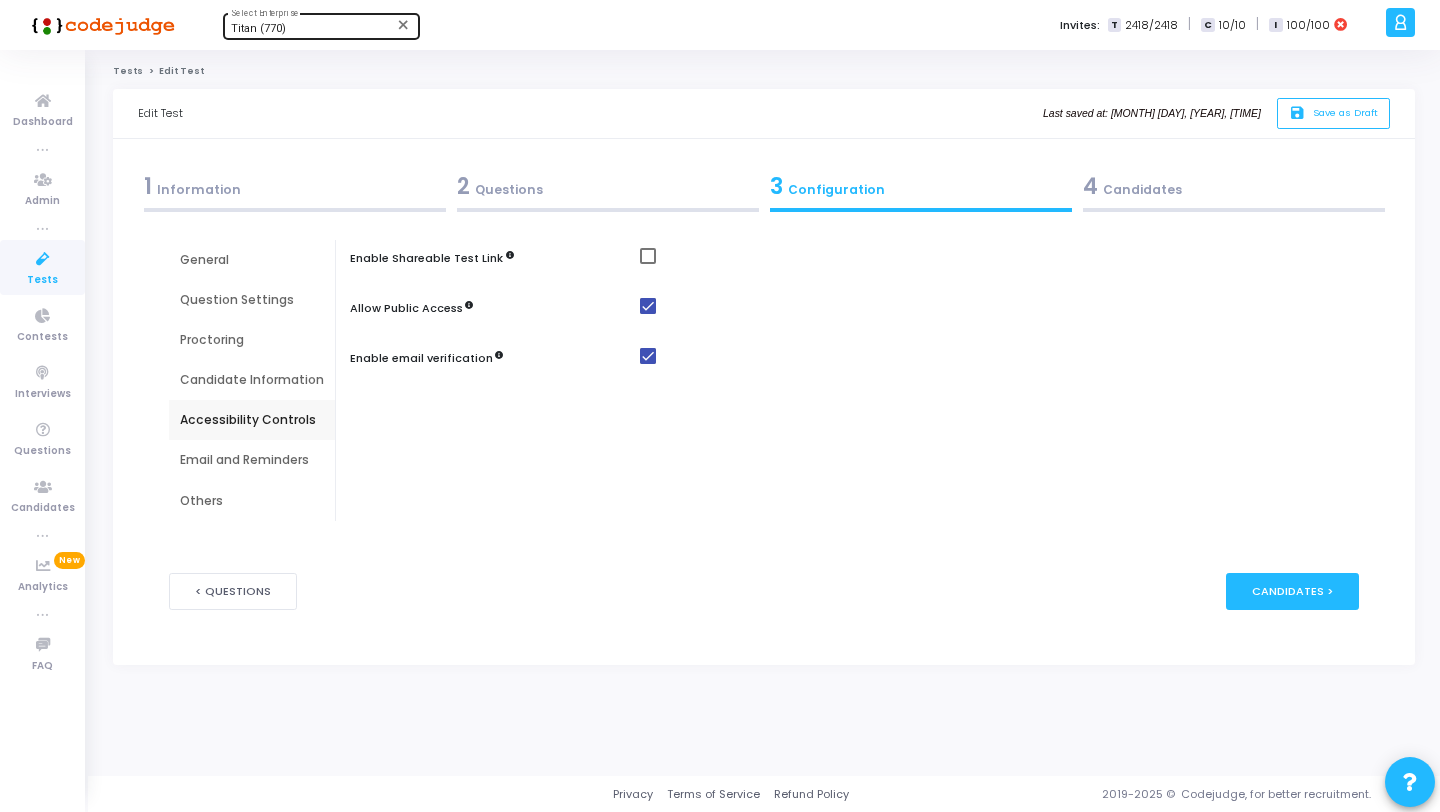 click on "Candidate Information" at bounding box center (252, 380) 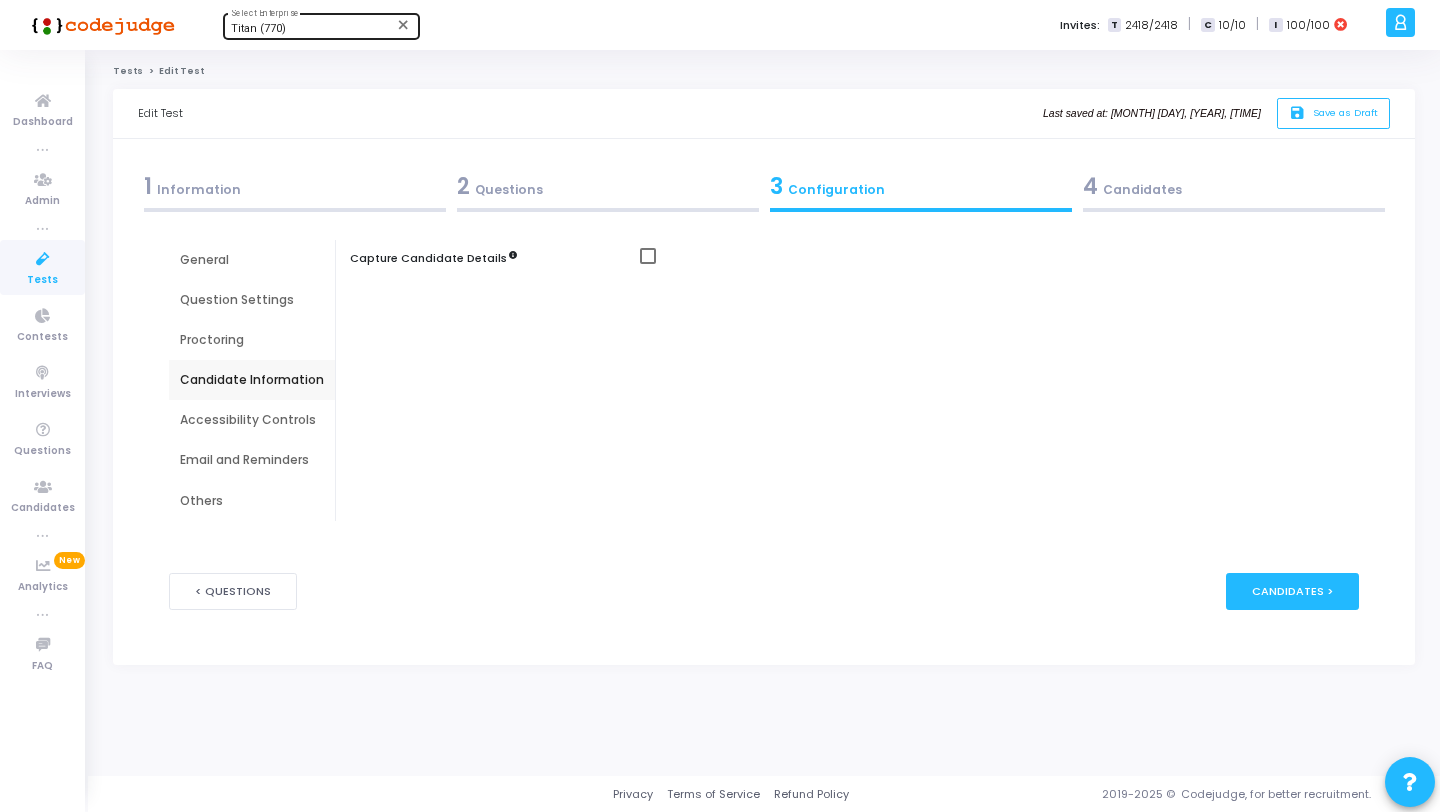 click on "Proctoring" at bounding box center [252, 340] 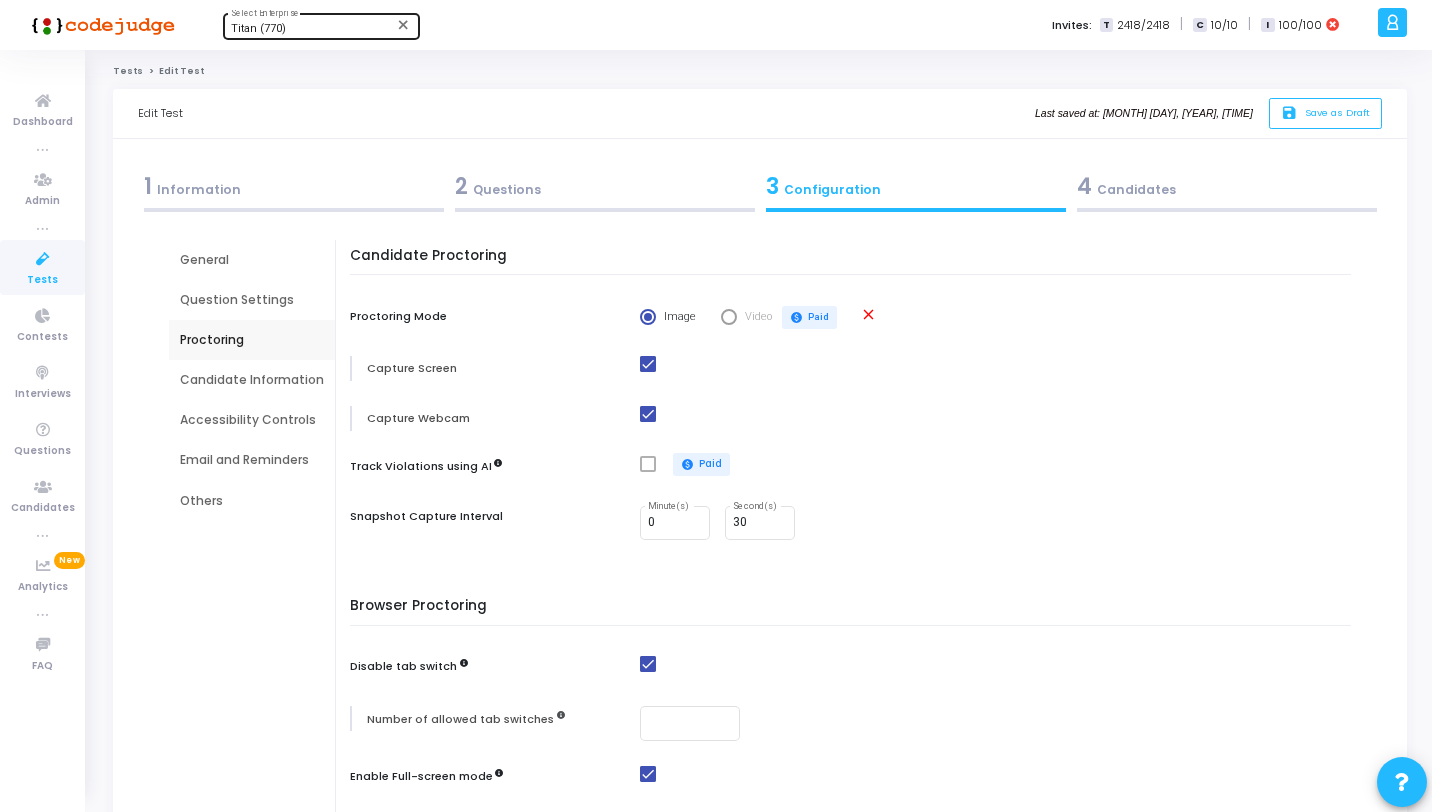 click on "Question Settings" at bounding box center [252, 300] 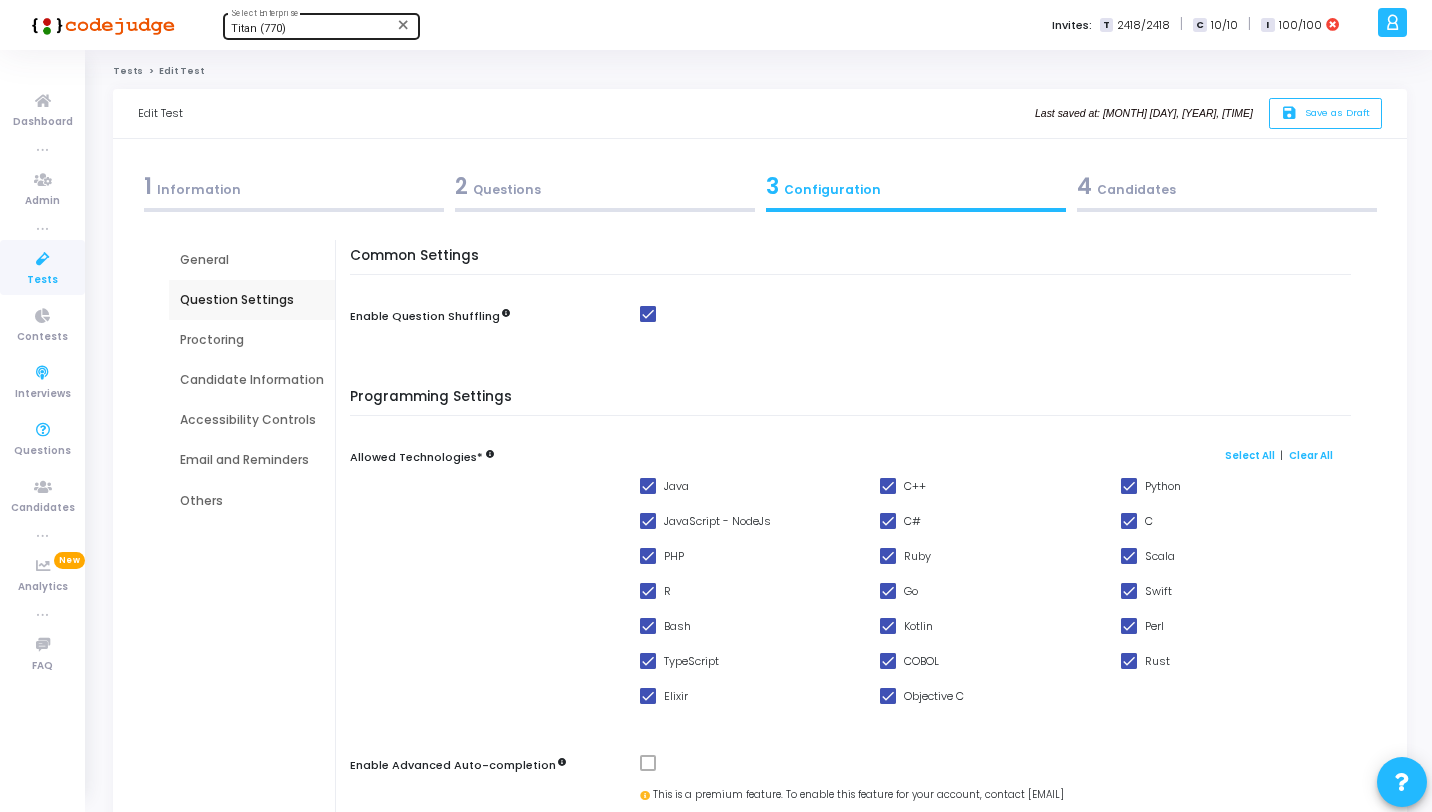 click on "2  Questions" at bounding box center [604, 191] 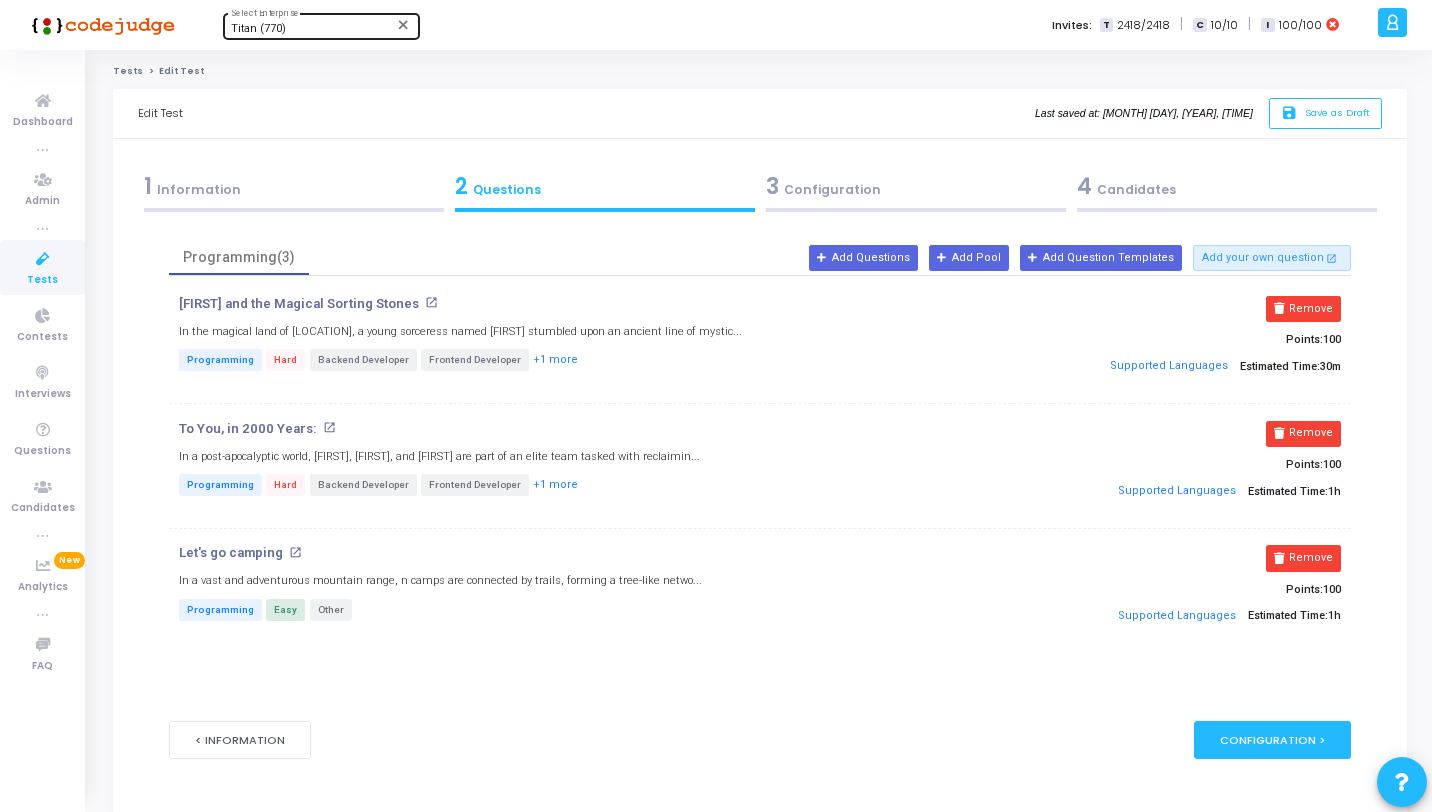 click on "open_in_new" at bounding box center [431, 302] 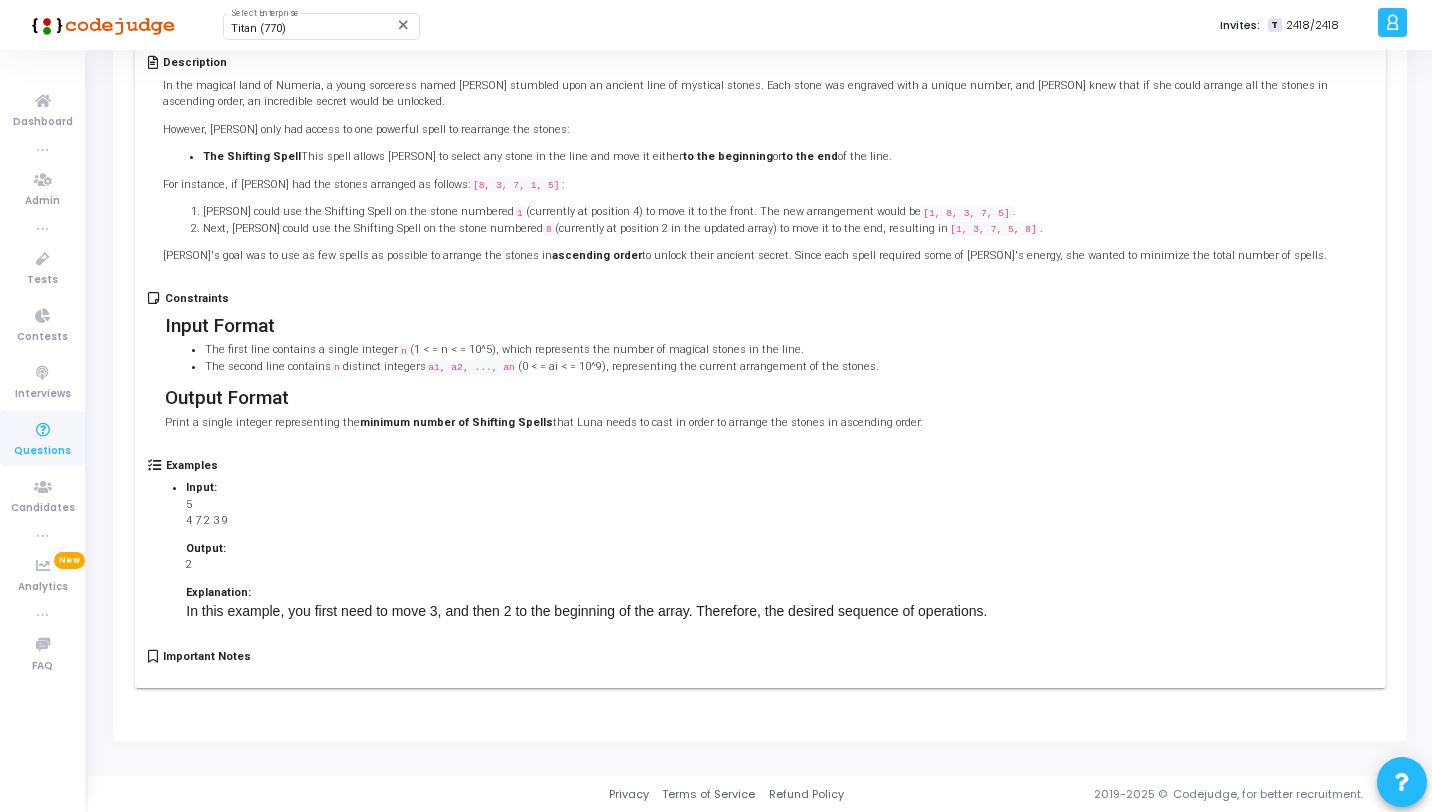 scroll, scrollTop: 0, scrollLeft: 0, axis: both 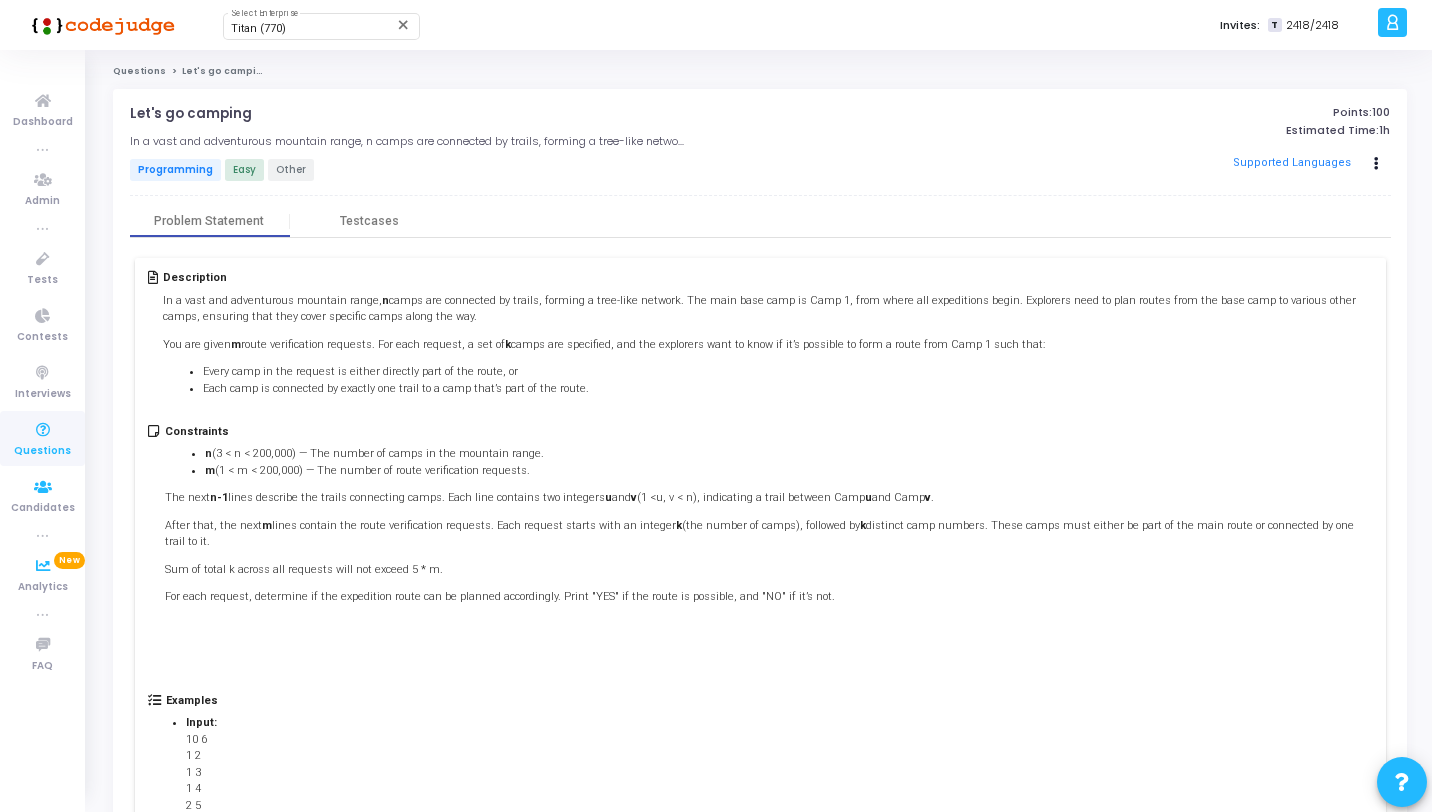 click at bounding box center [43, 430] 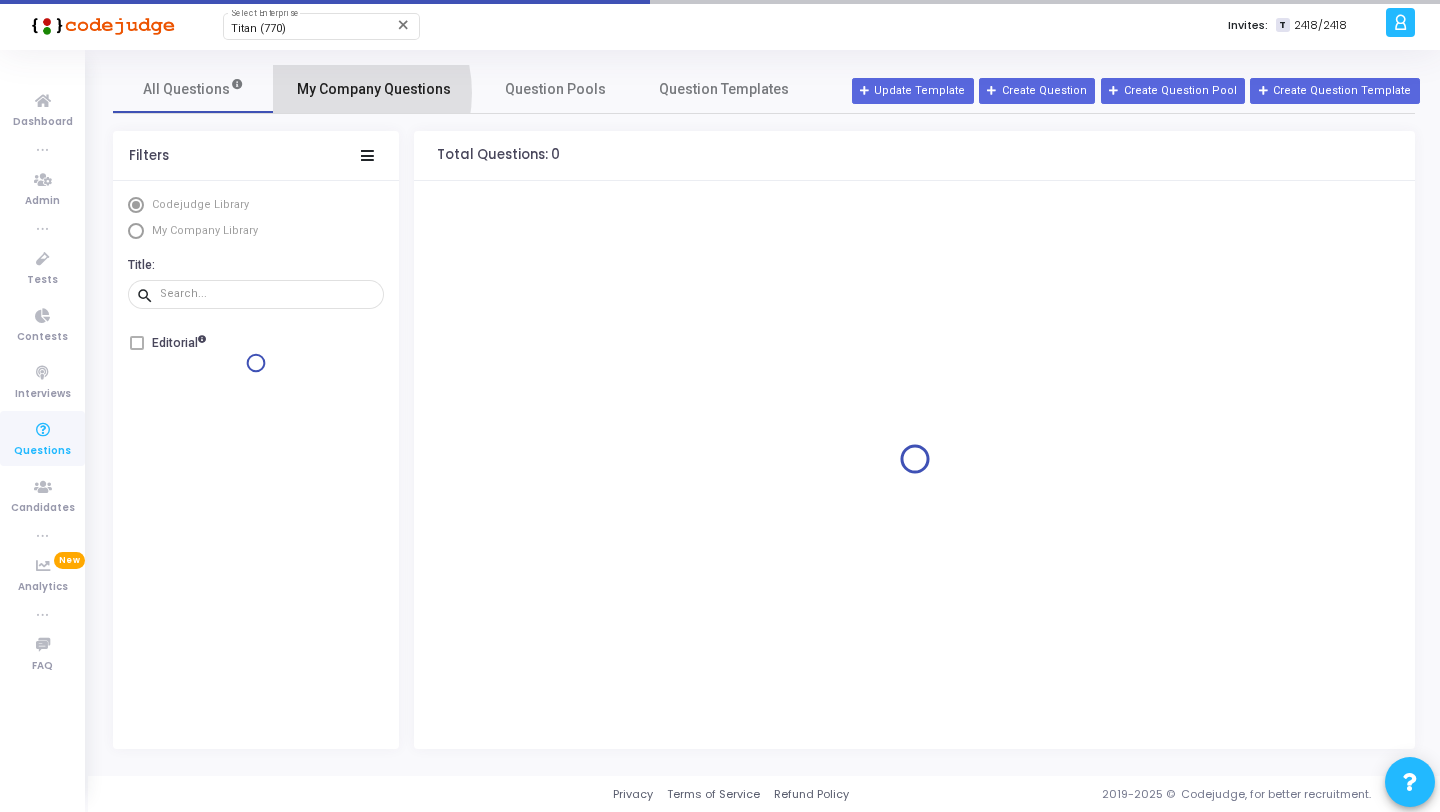 click on "My Company Questions" at bounding box center (374, 89) 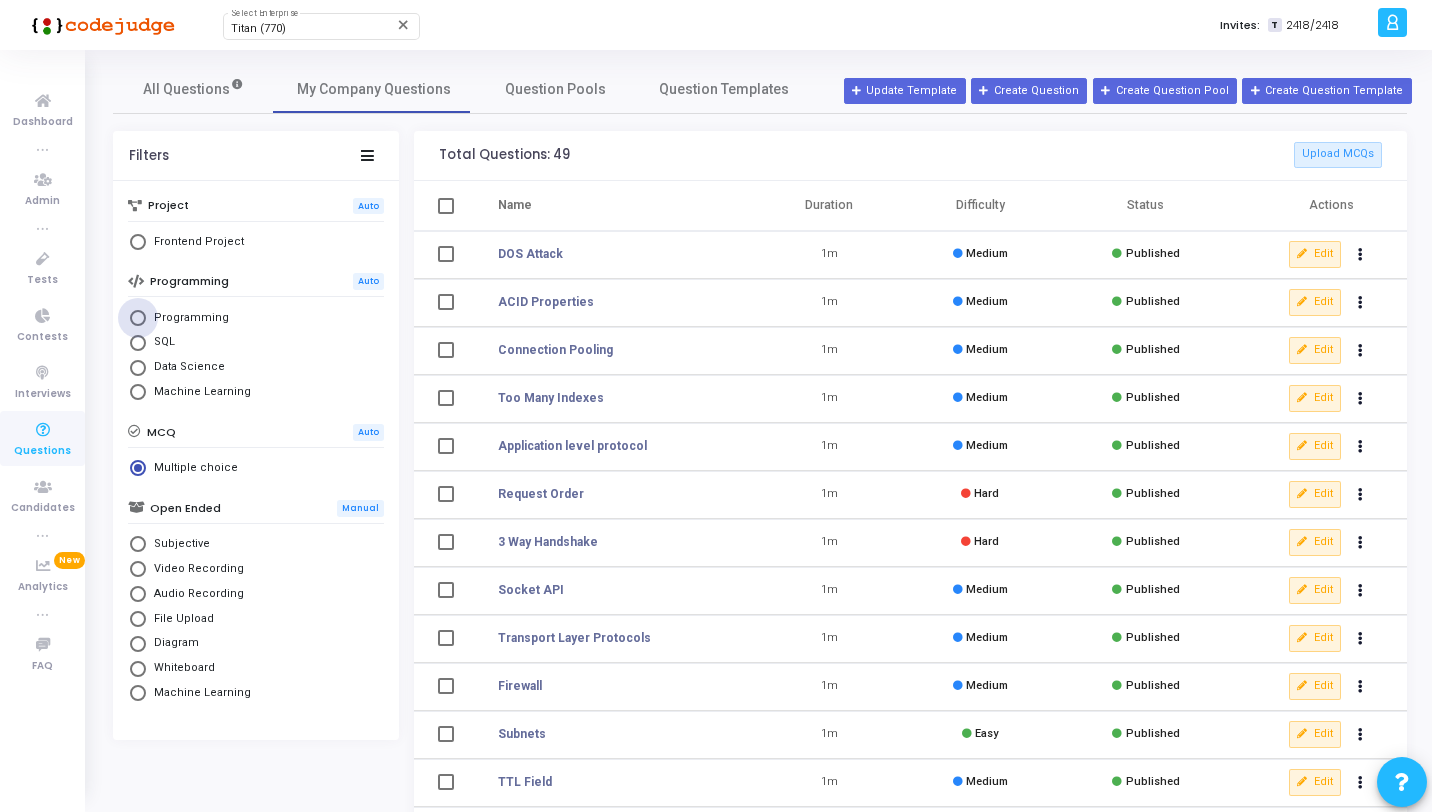 click on "Programming" at bounding box center (187, 318) 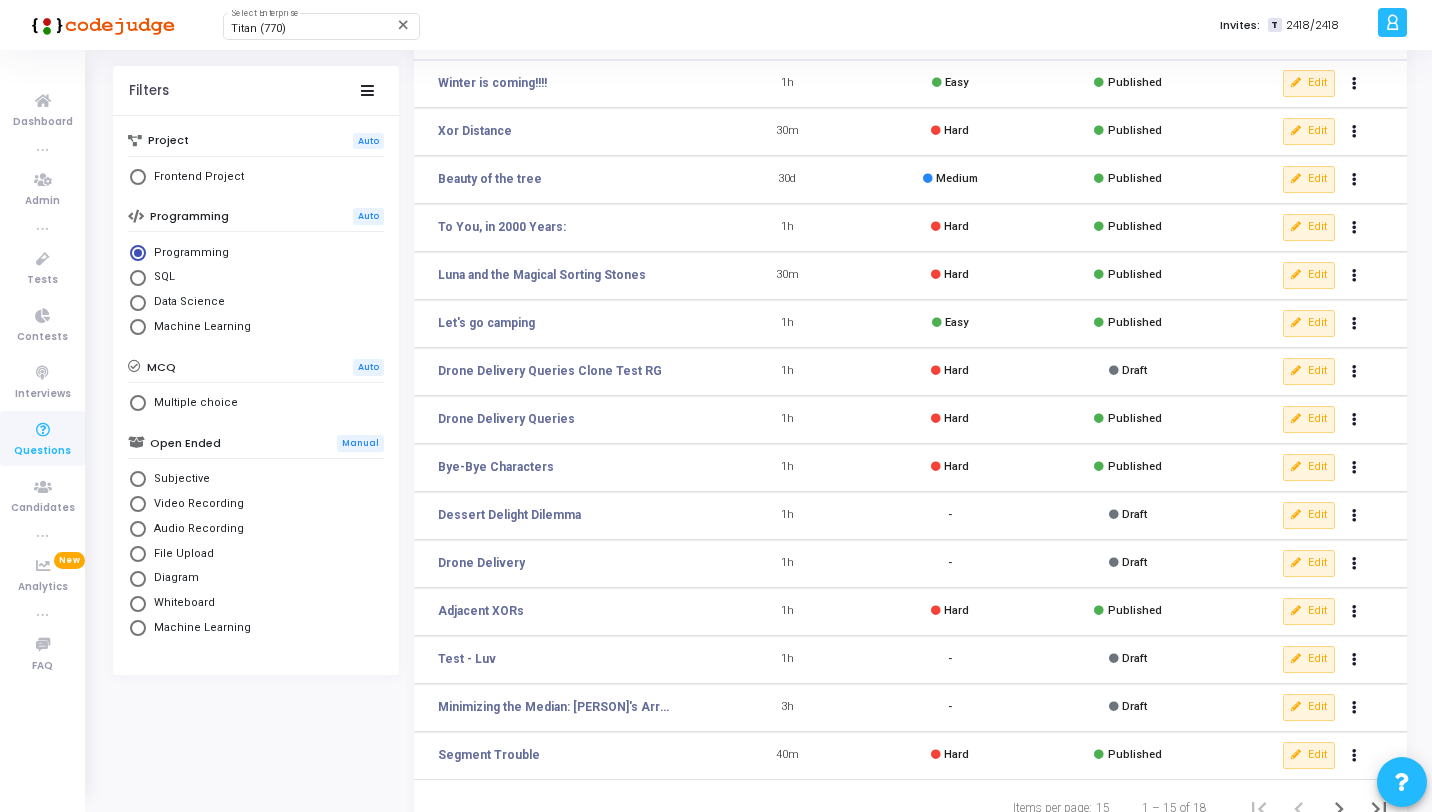 scroll, scrollTop: 172, scrollLeft: 0, axis: vertical 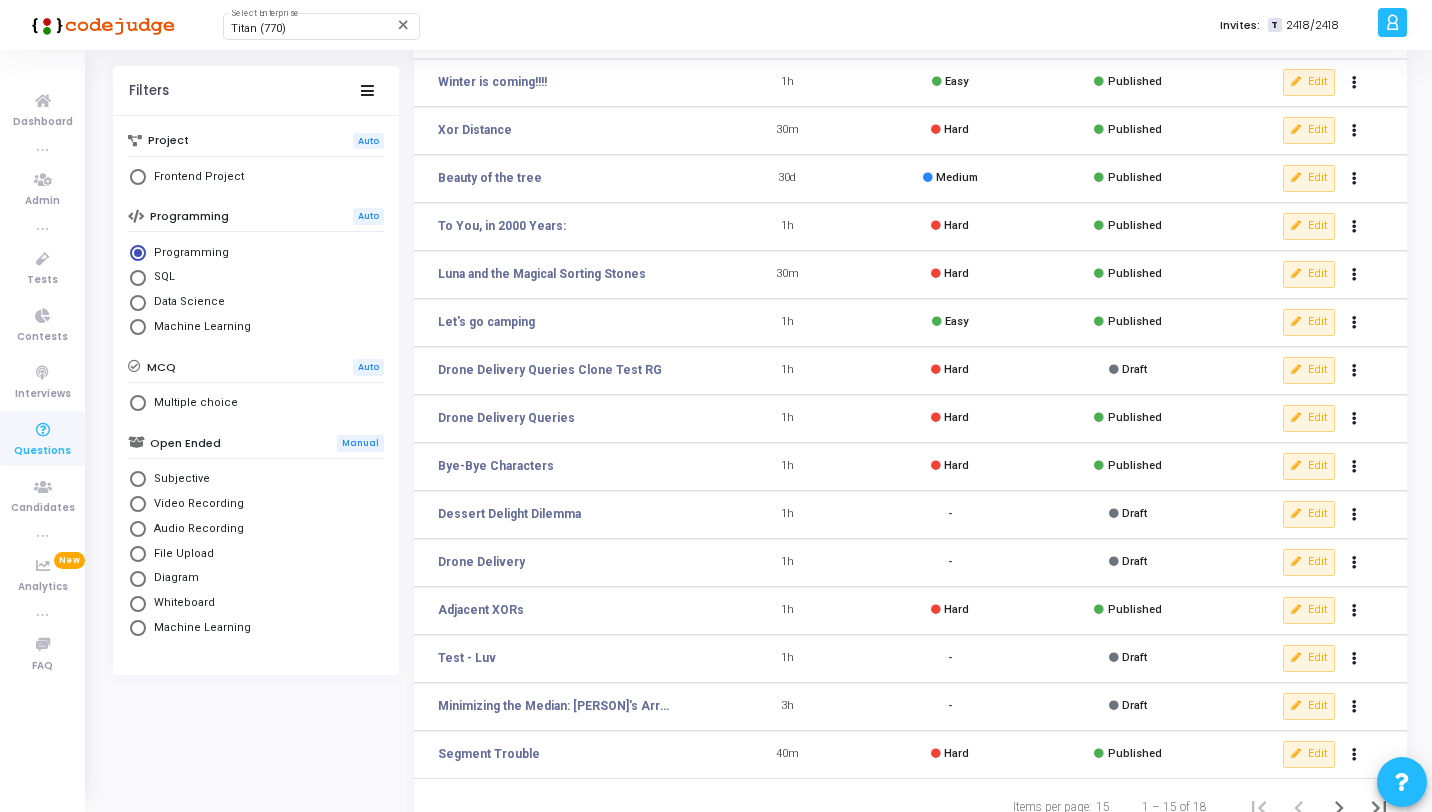 drag, startPoint x: 645, startPoint y: 272, endPoint x: 457, endPoint y: 263, distance: 188.2153 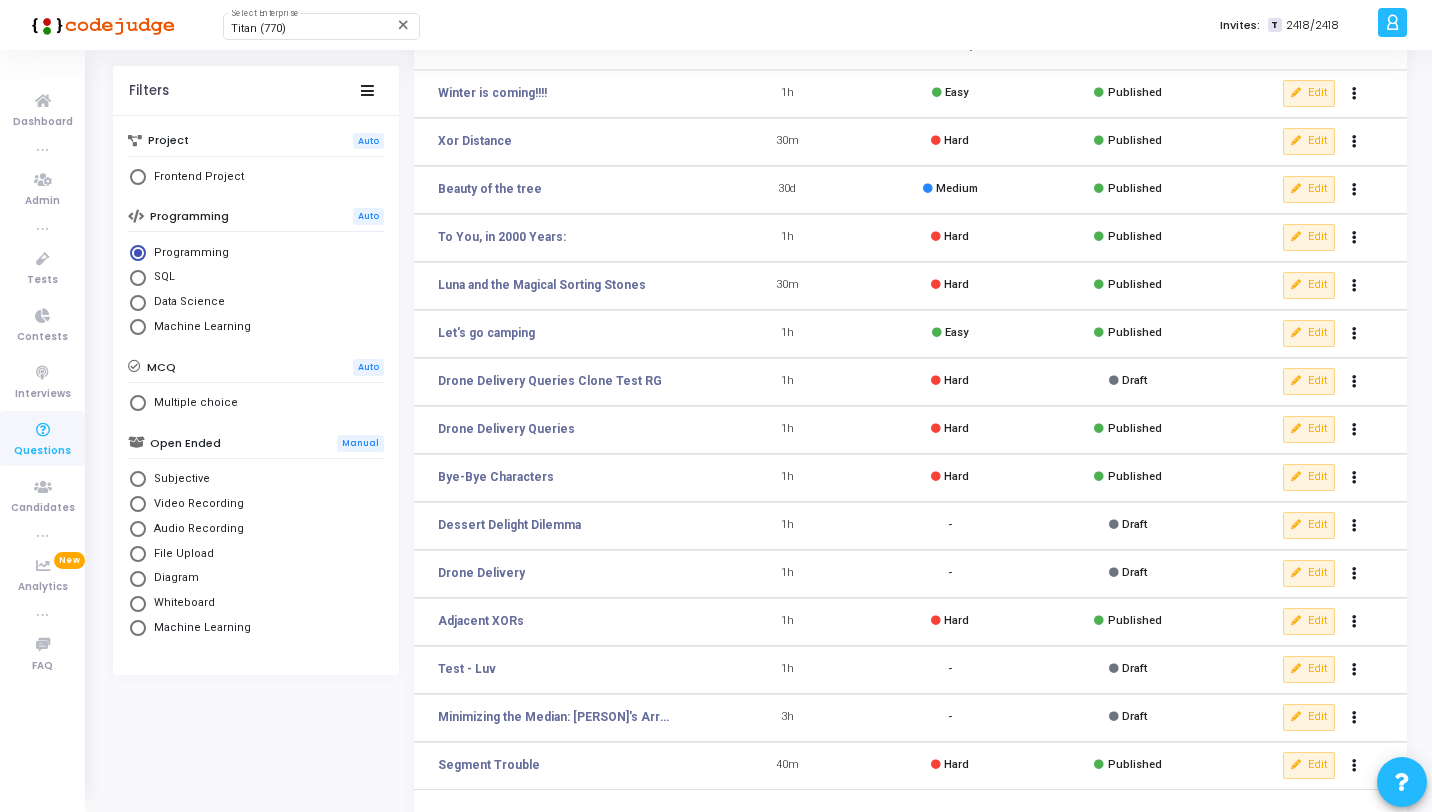 scroll, scrollTop: 0, scrollLeft: 0, axis: both 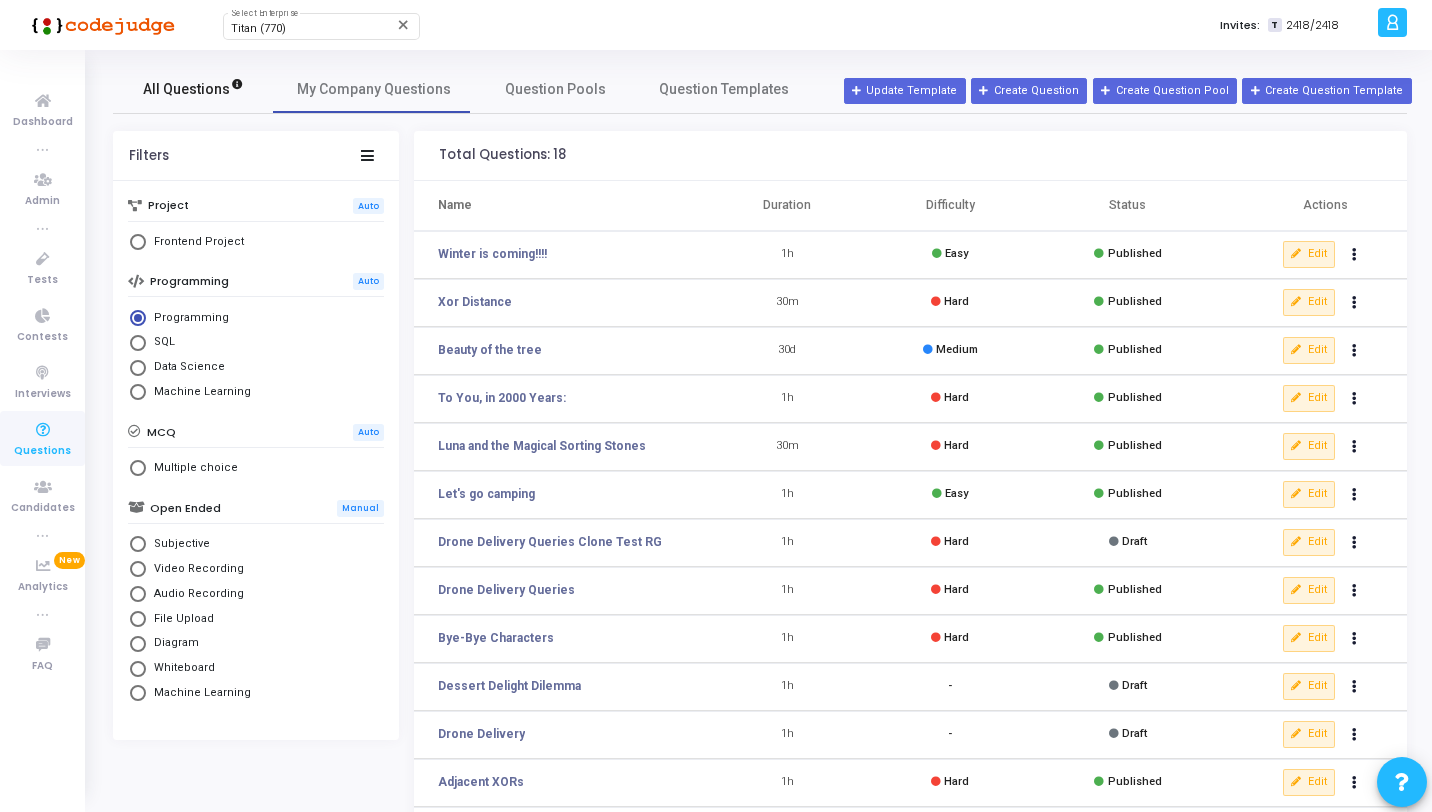 click on "All Questions" at bounding box center (193, 89) 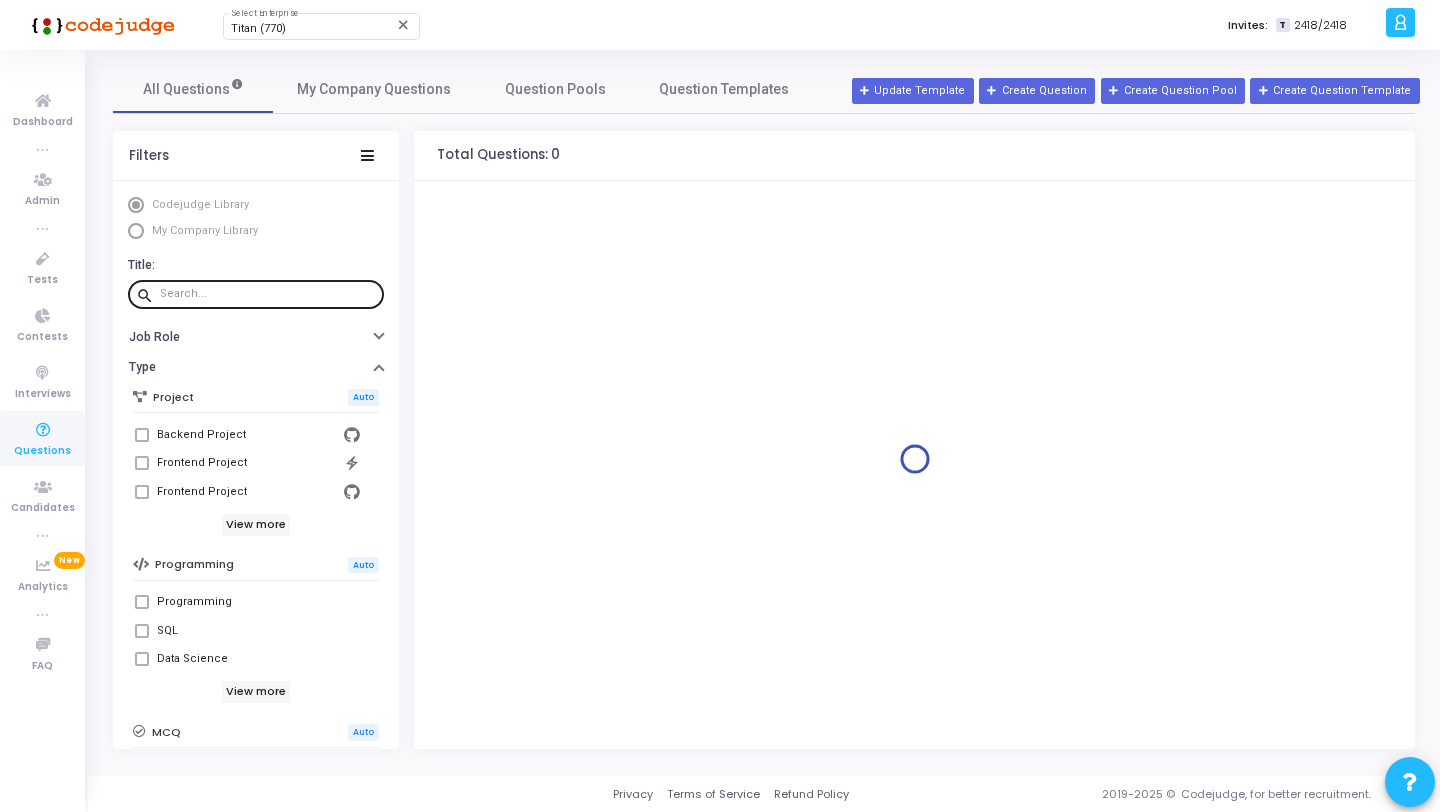 click at bounding box center [268, 294] 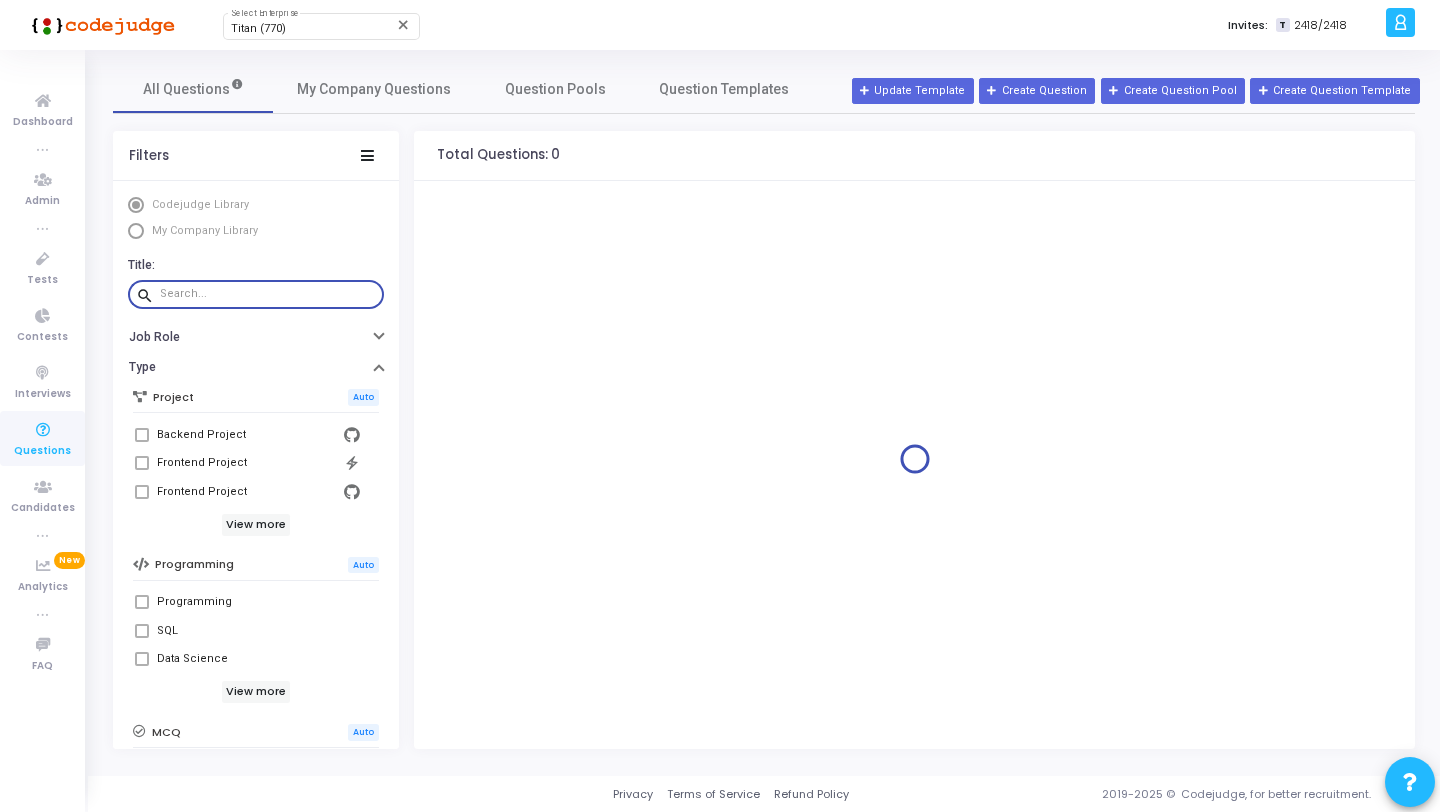paste on "[FIRST] and the Magical Sorting Stones" 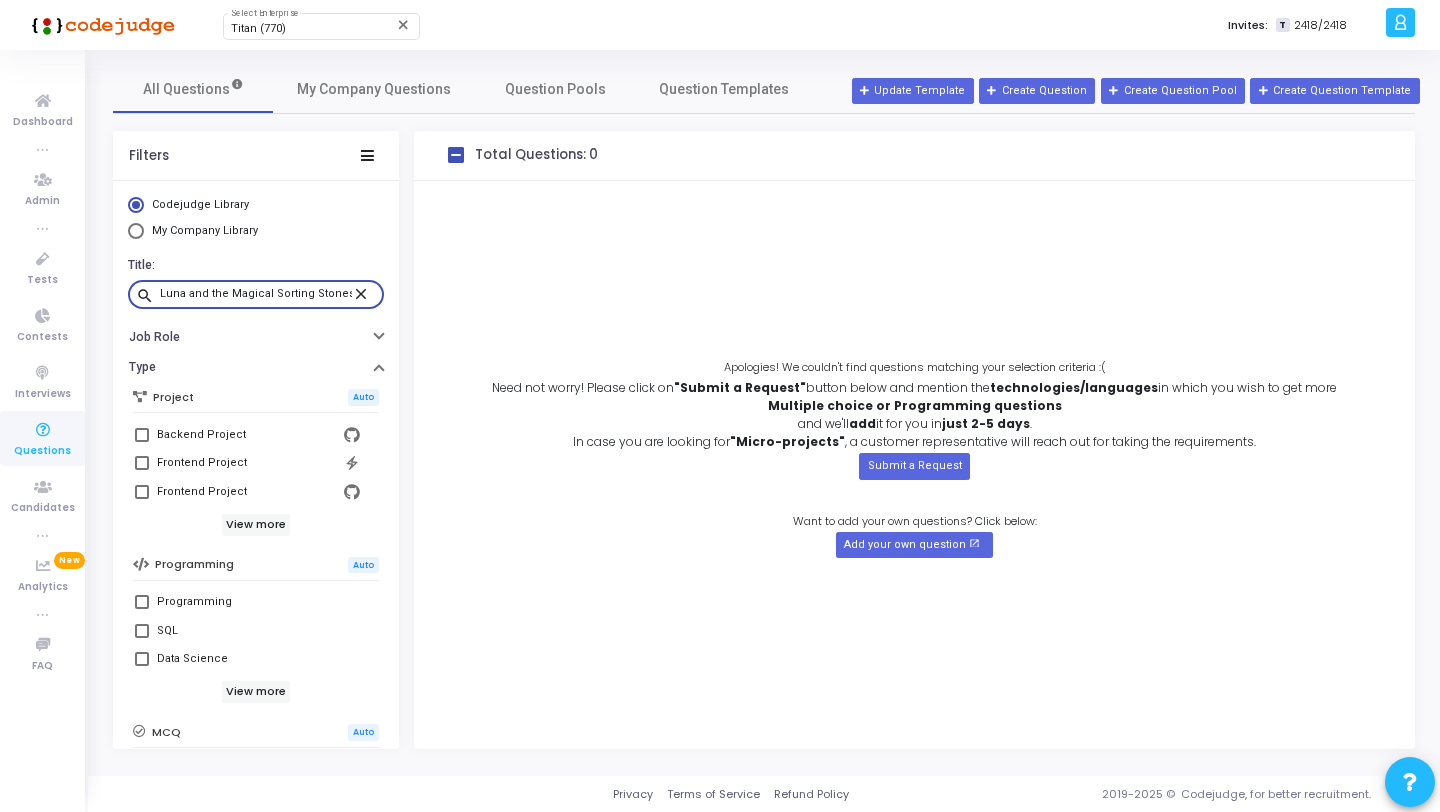 type on "[FIRST] and the Magical Sorting Stones" 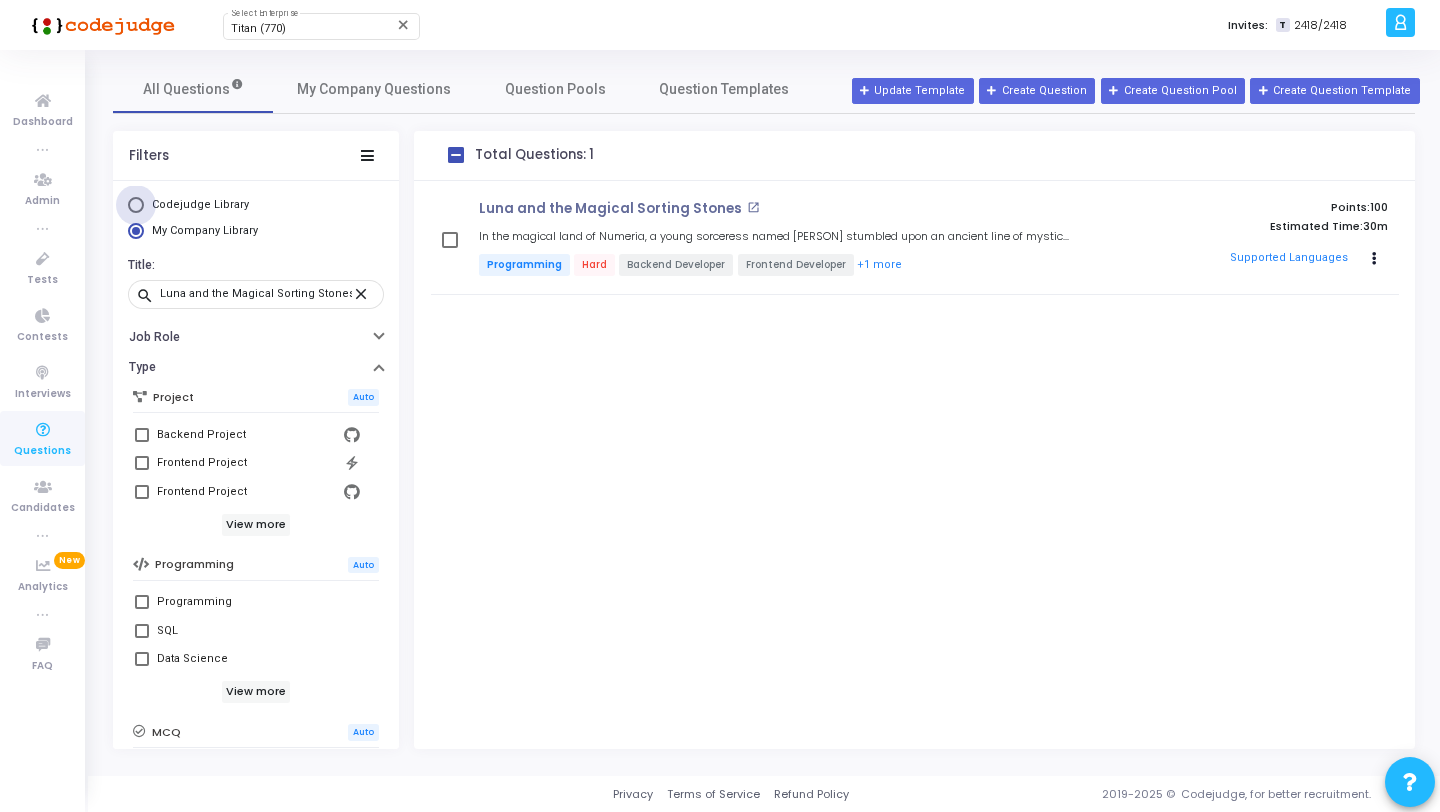 click on "Codejudge Library" at bounding box center (200, 204) 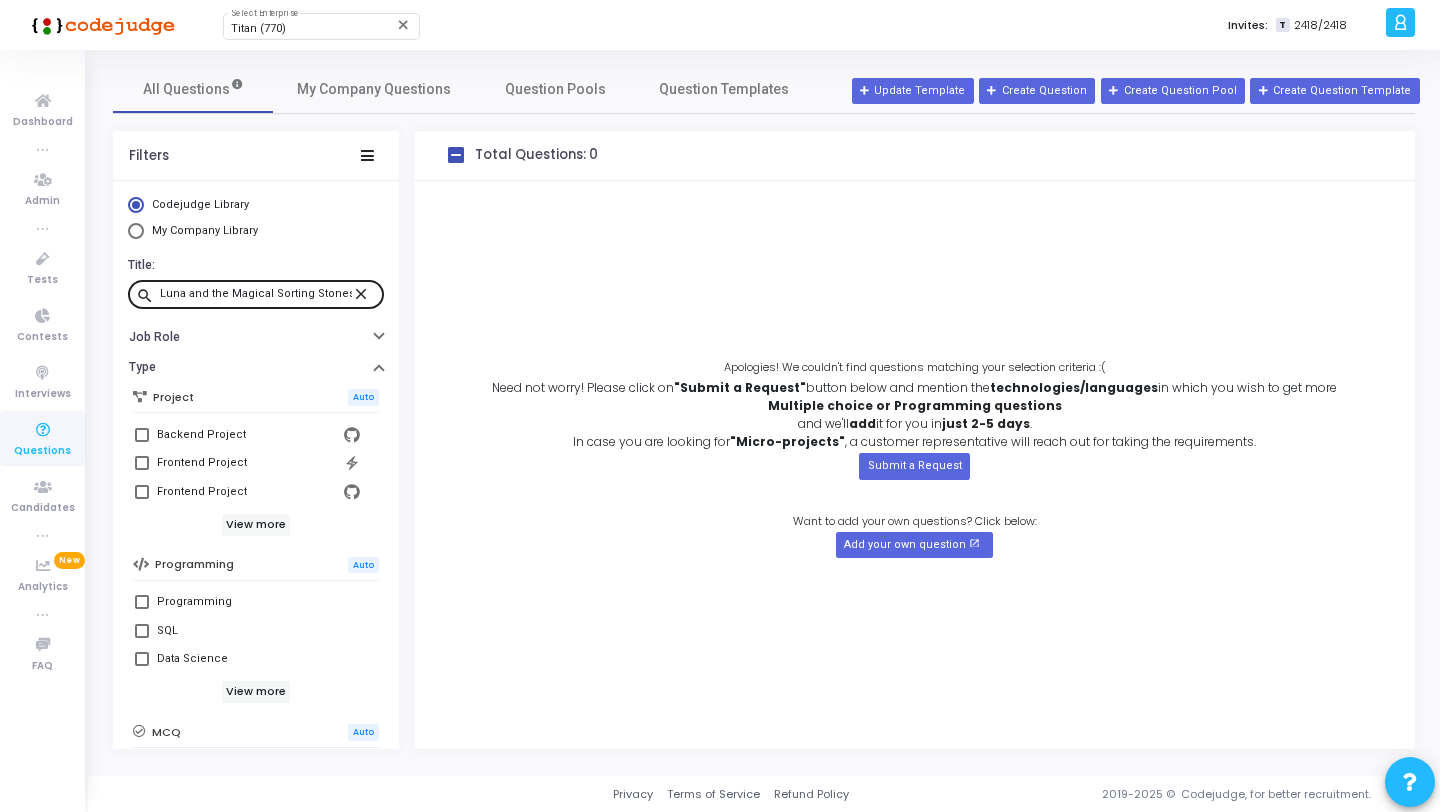 click on "close" at bounding box center (364, 293) 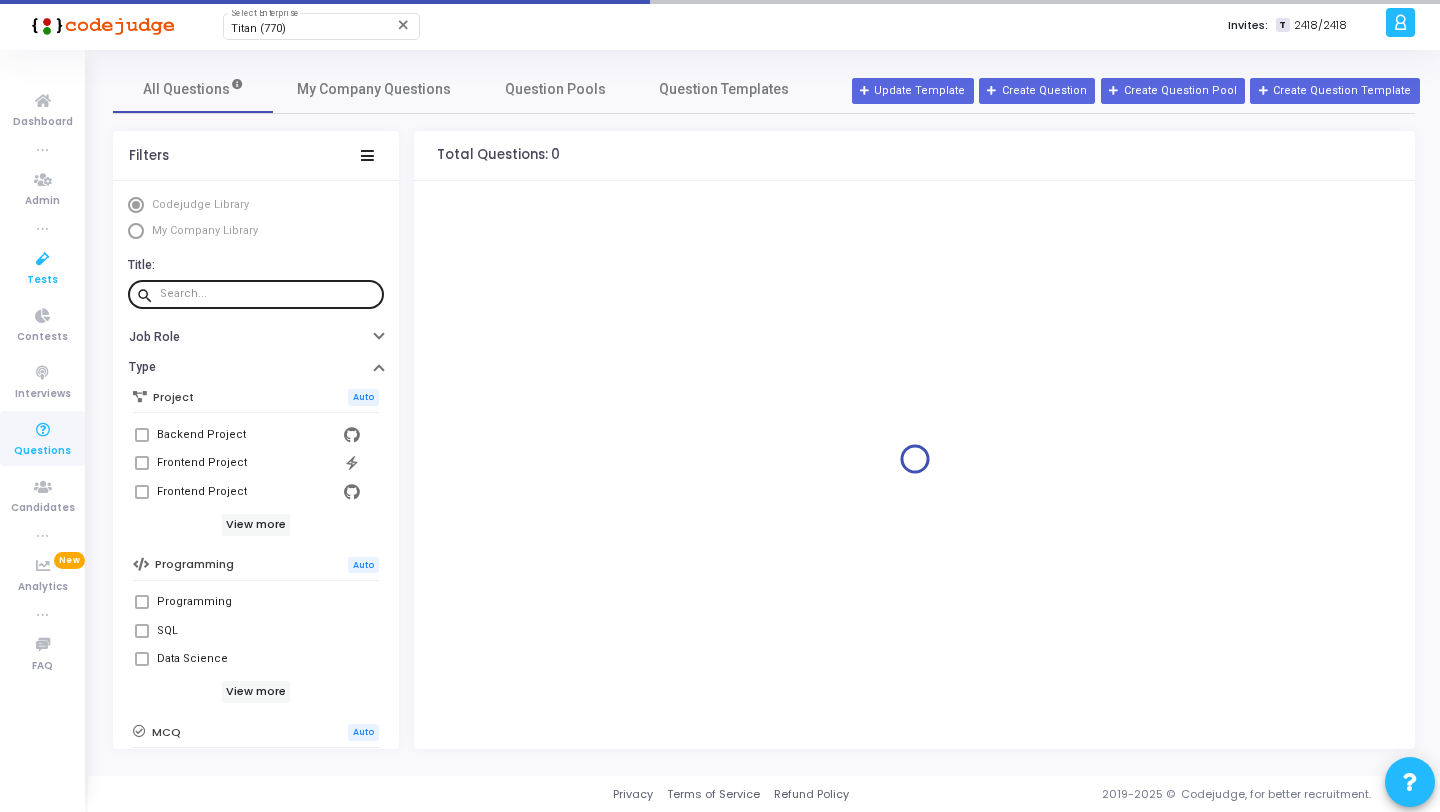 click at bounding box center [43, 259] 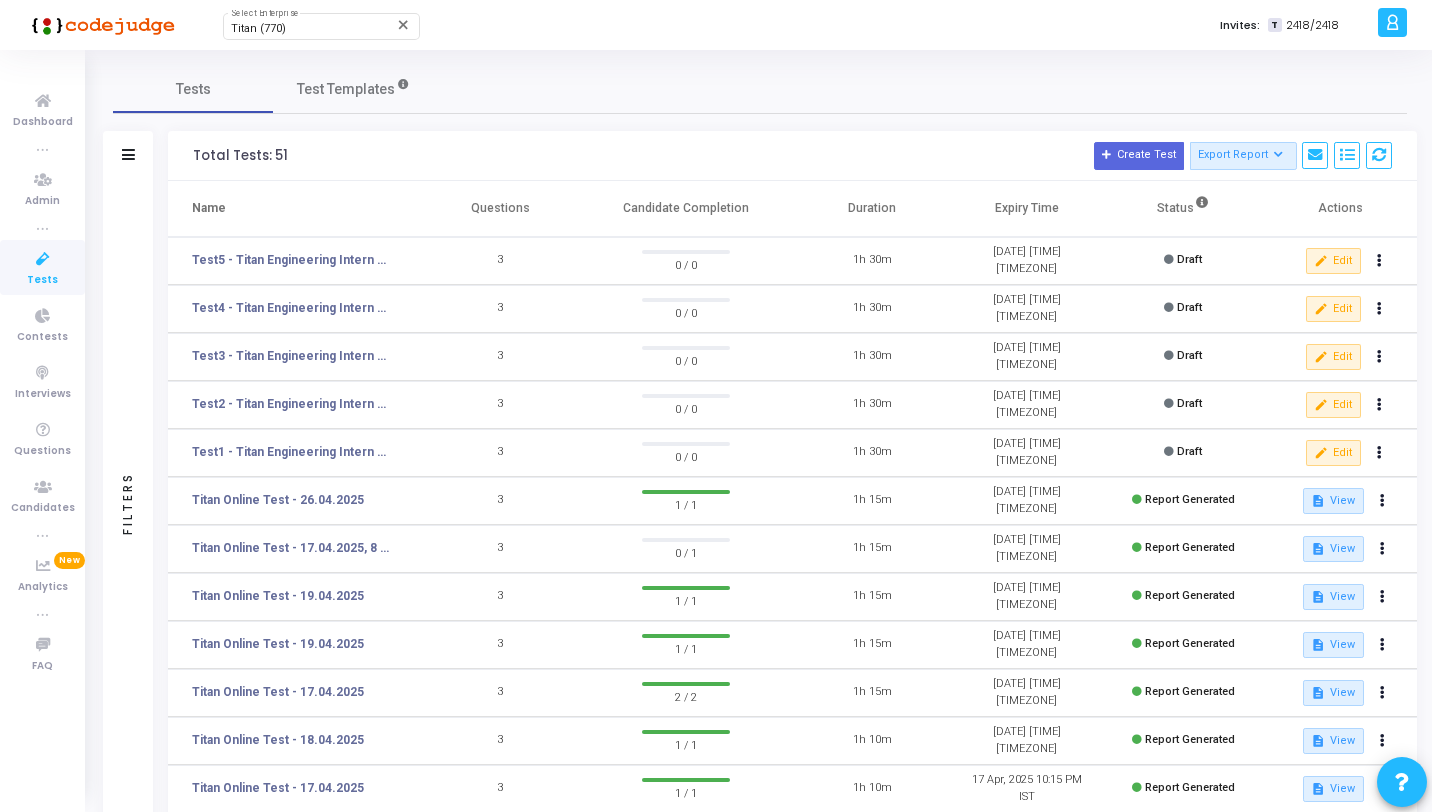 click at bounding box center (43, 259) 